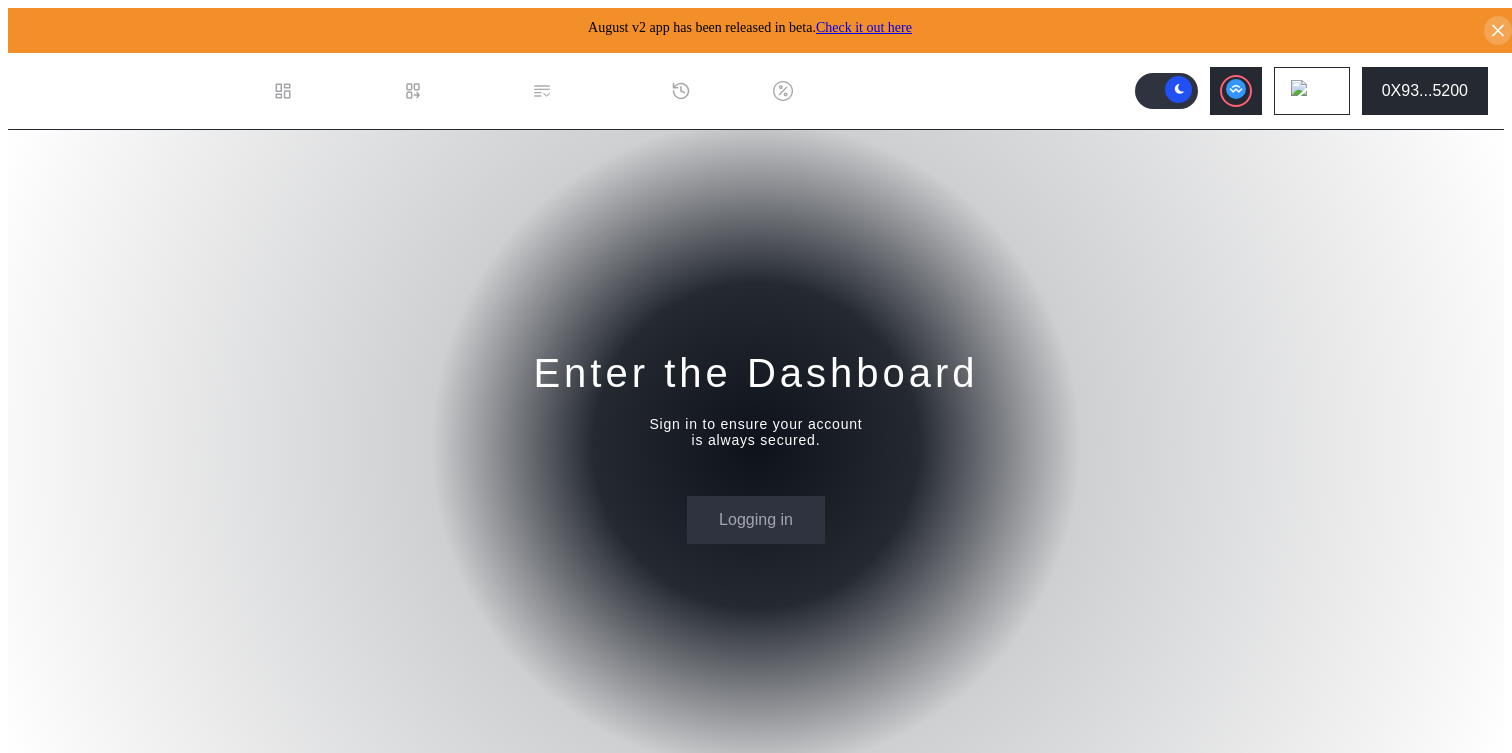 scroll, scrollTop: 0, scrollLeft: 0, axis: both 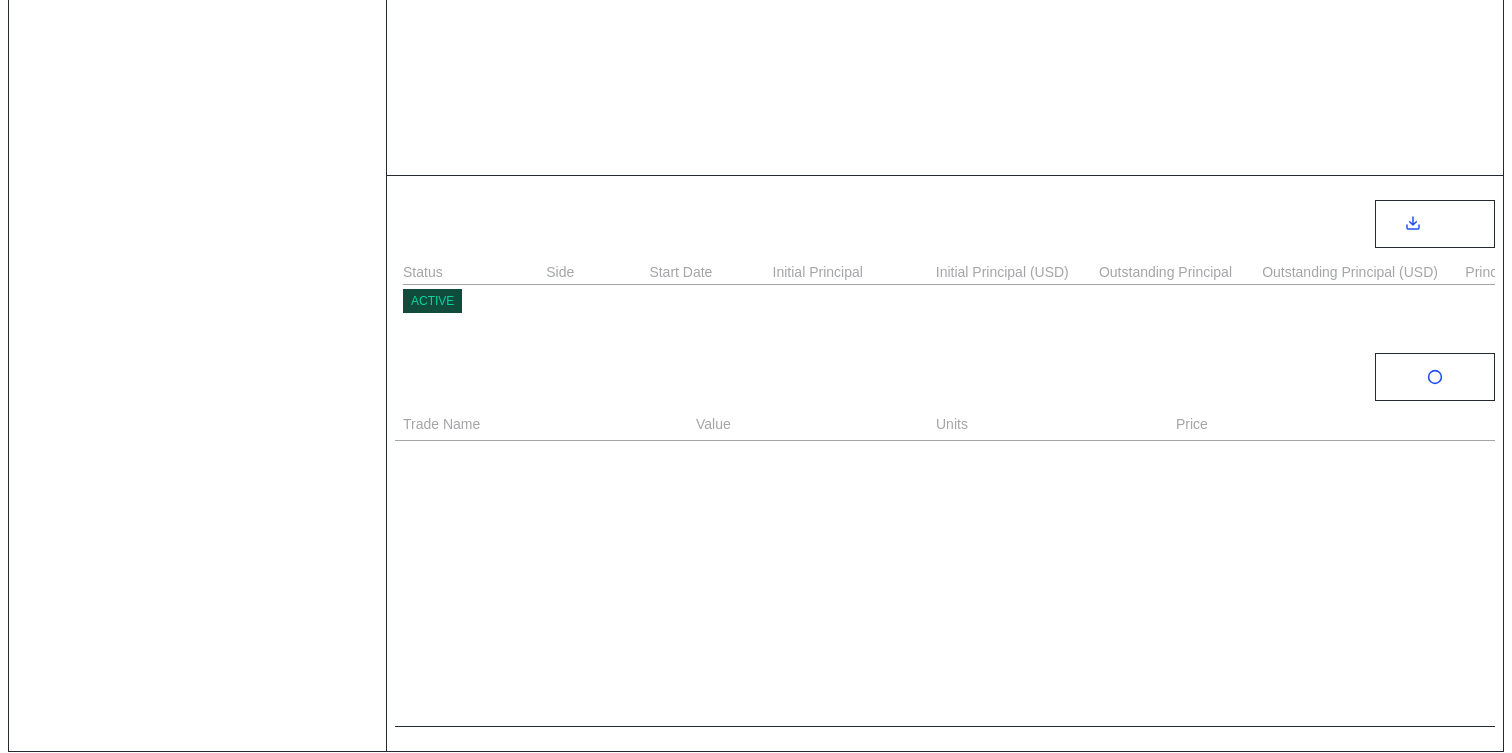 select on "*" 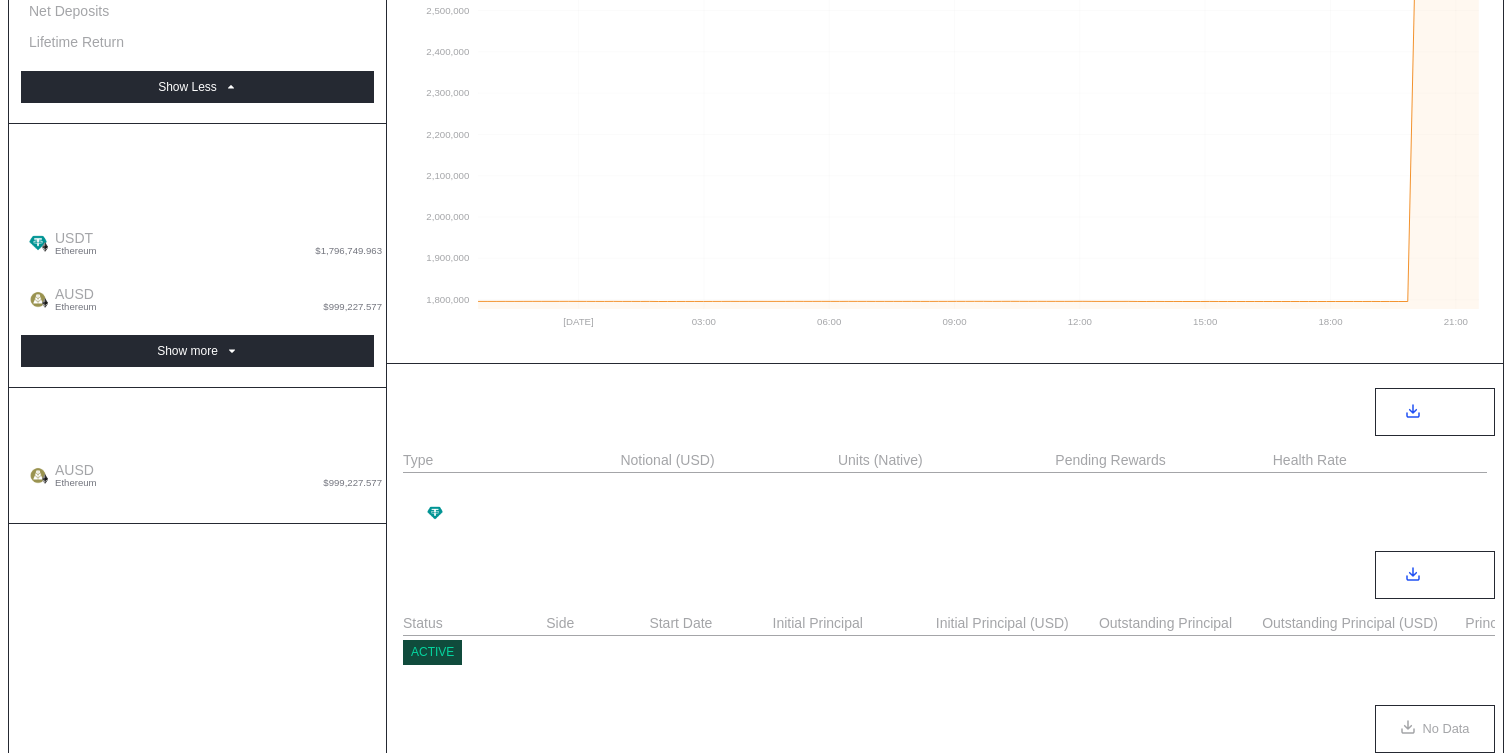 scroll, scrollTop: 307, scrollLeft: 0, axis: vertical 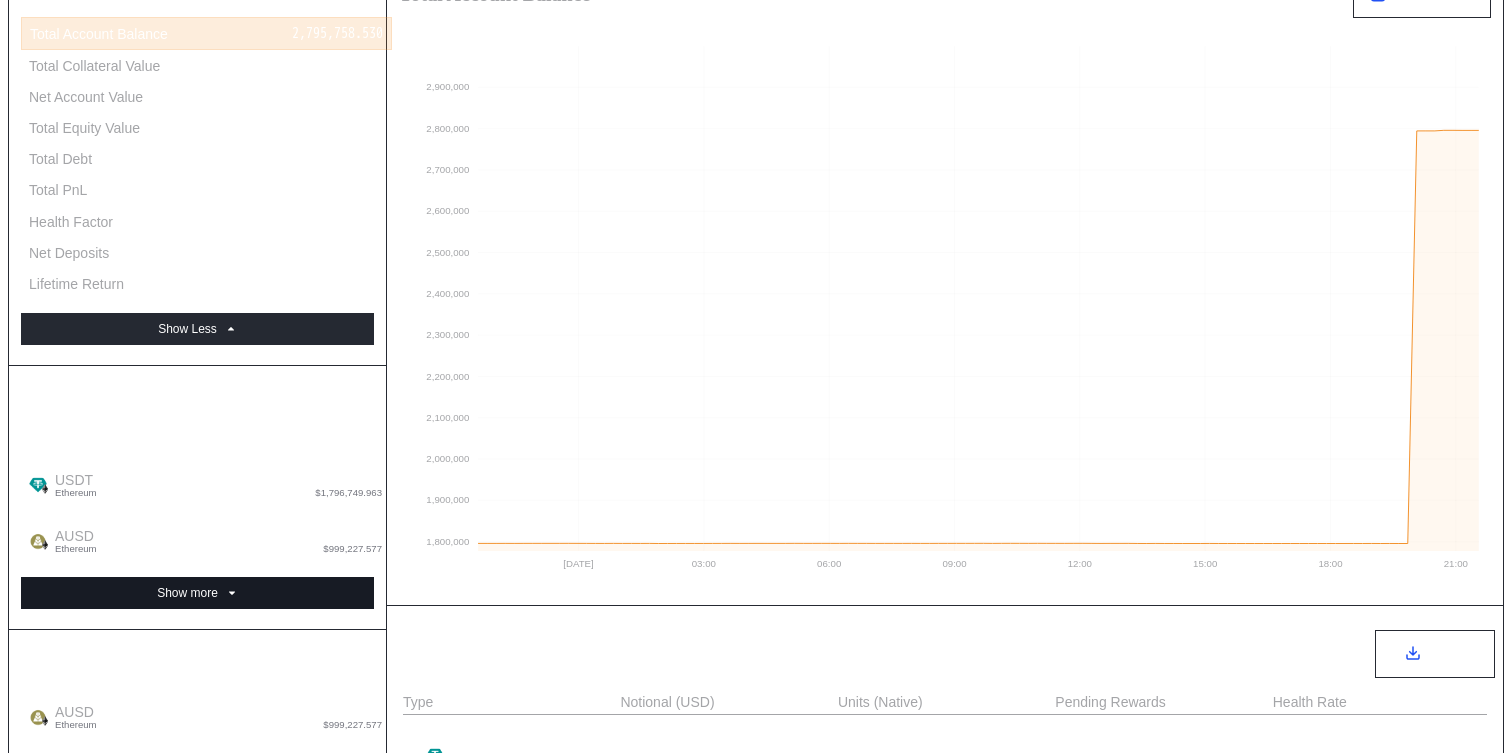 click on "Show more" at bounding box center [197, 593] 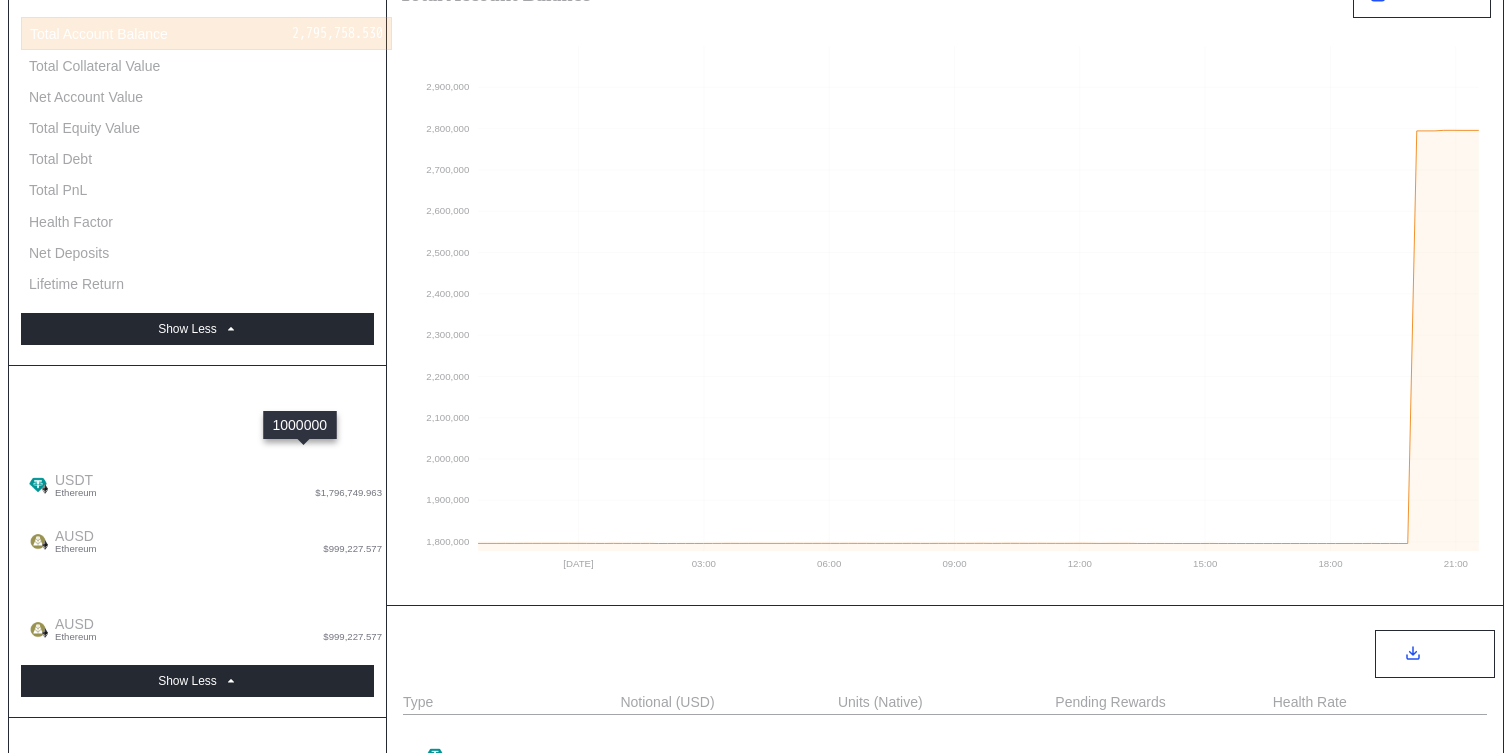 type 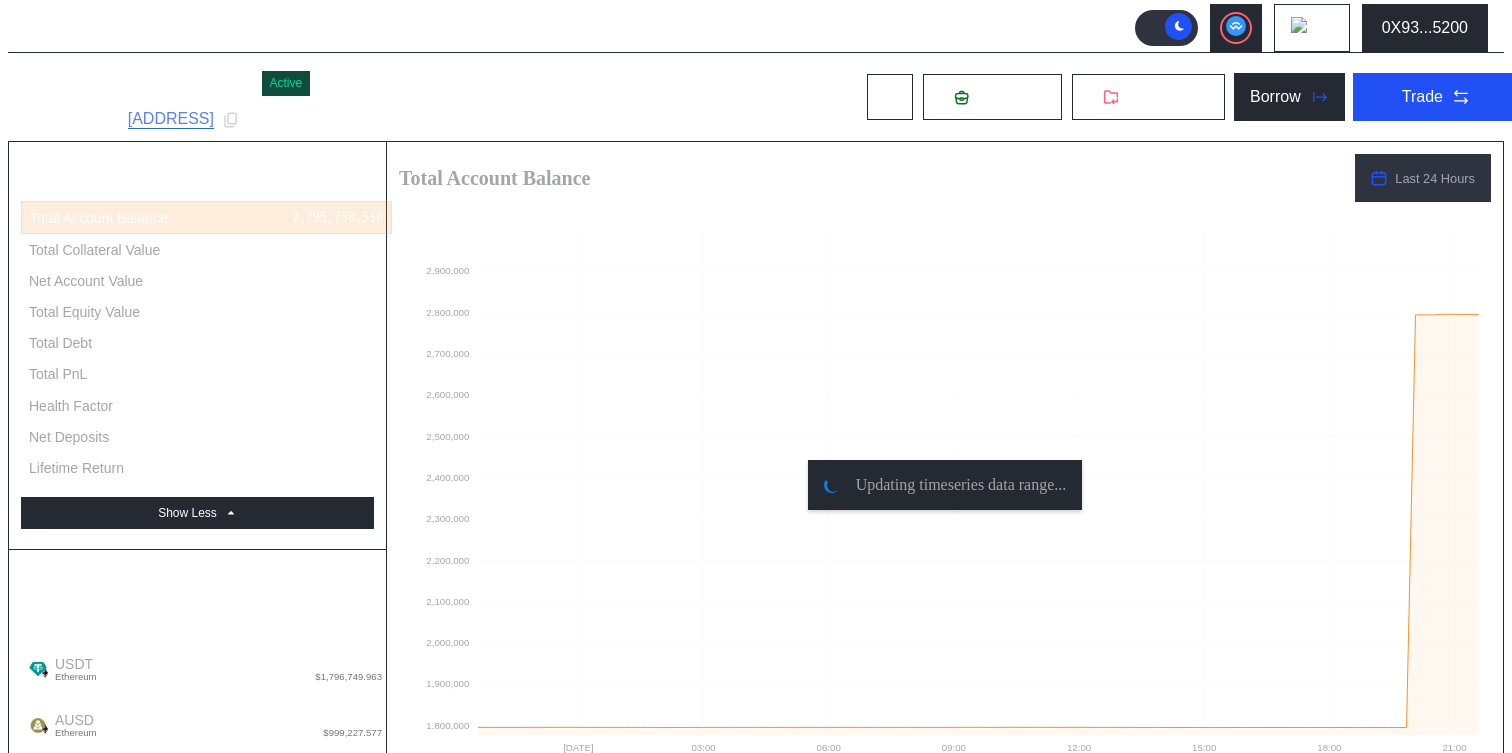 scroll, scrollTop: 0, scrollLeft: 0, axis: both 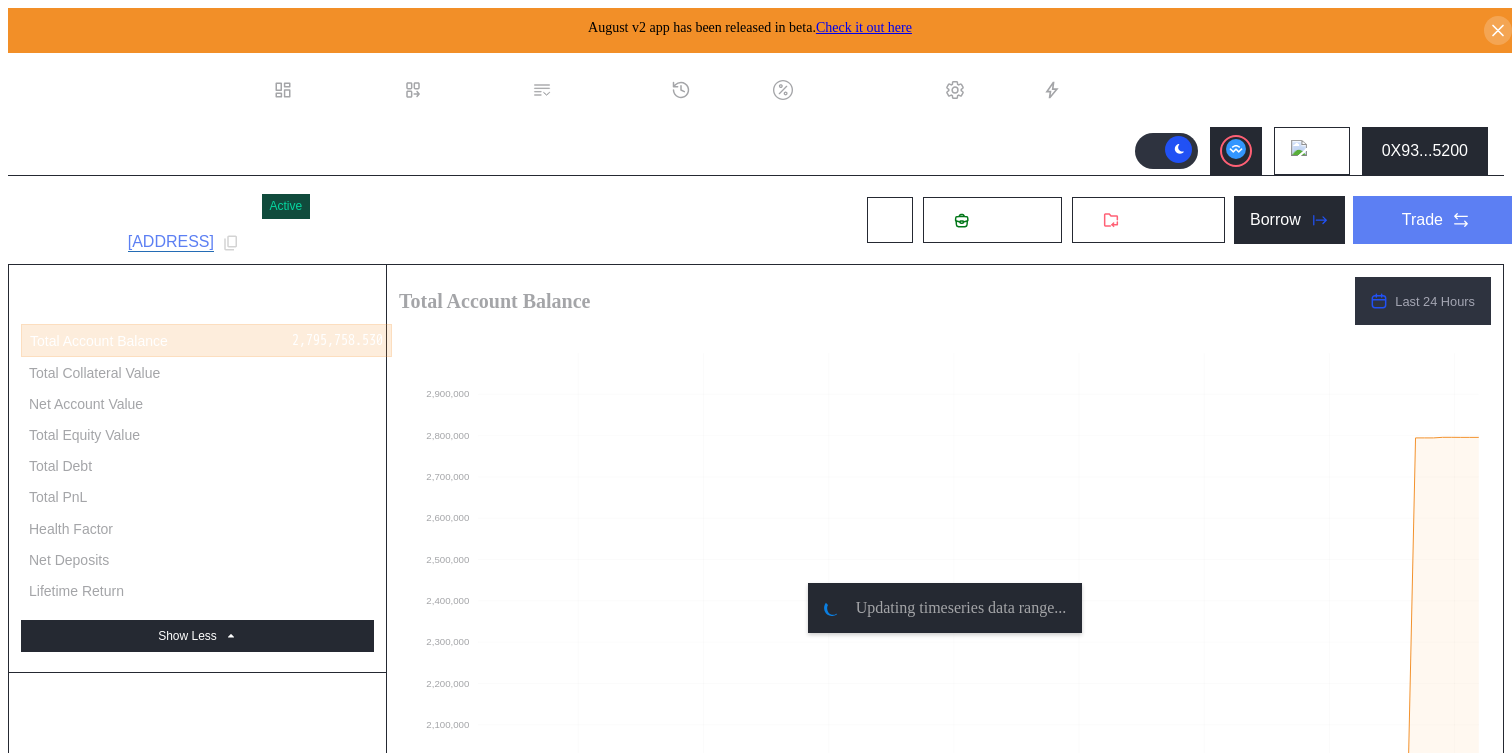 click on "Trade" at bounding box center (1436, 220) 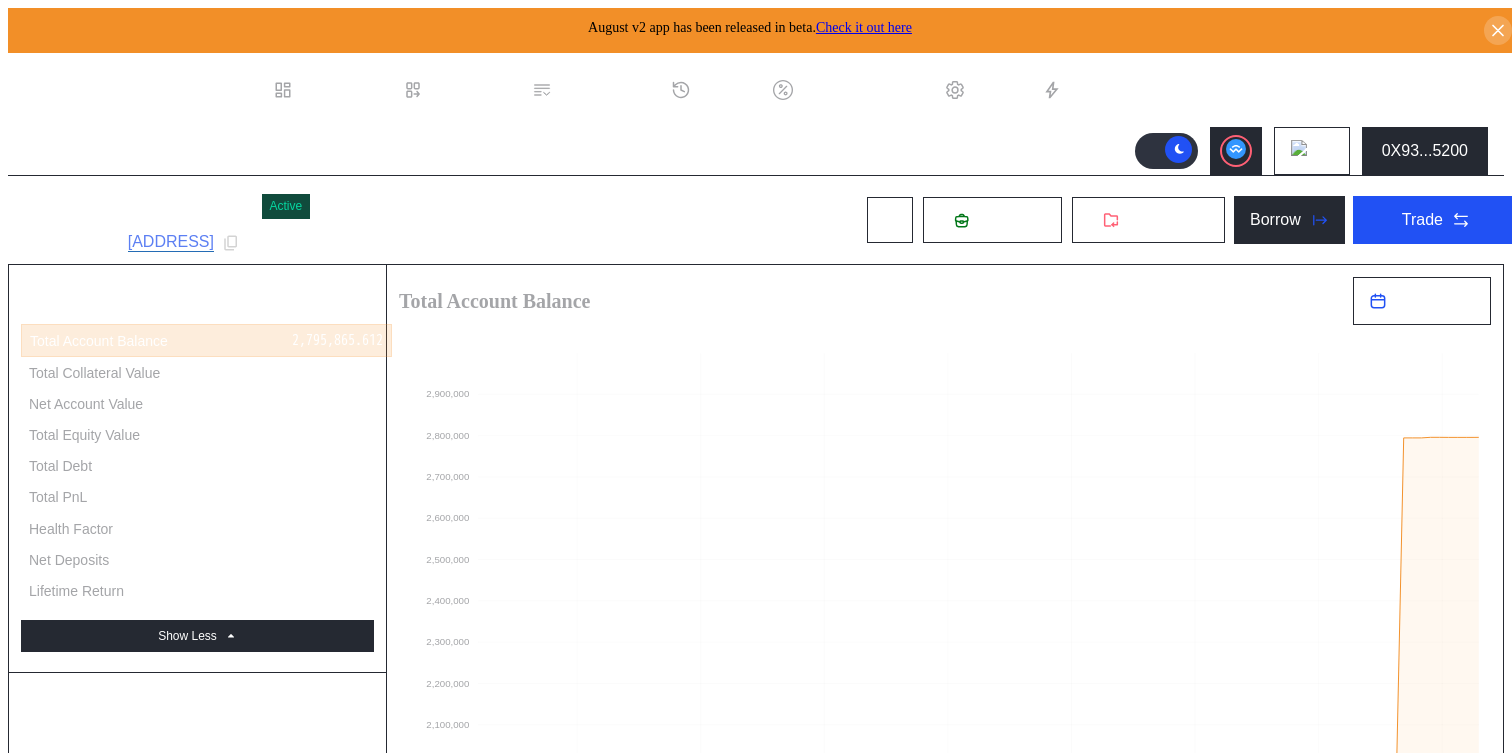 click 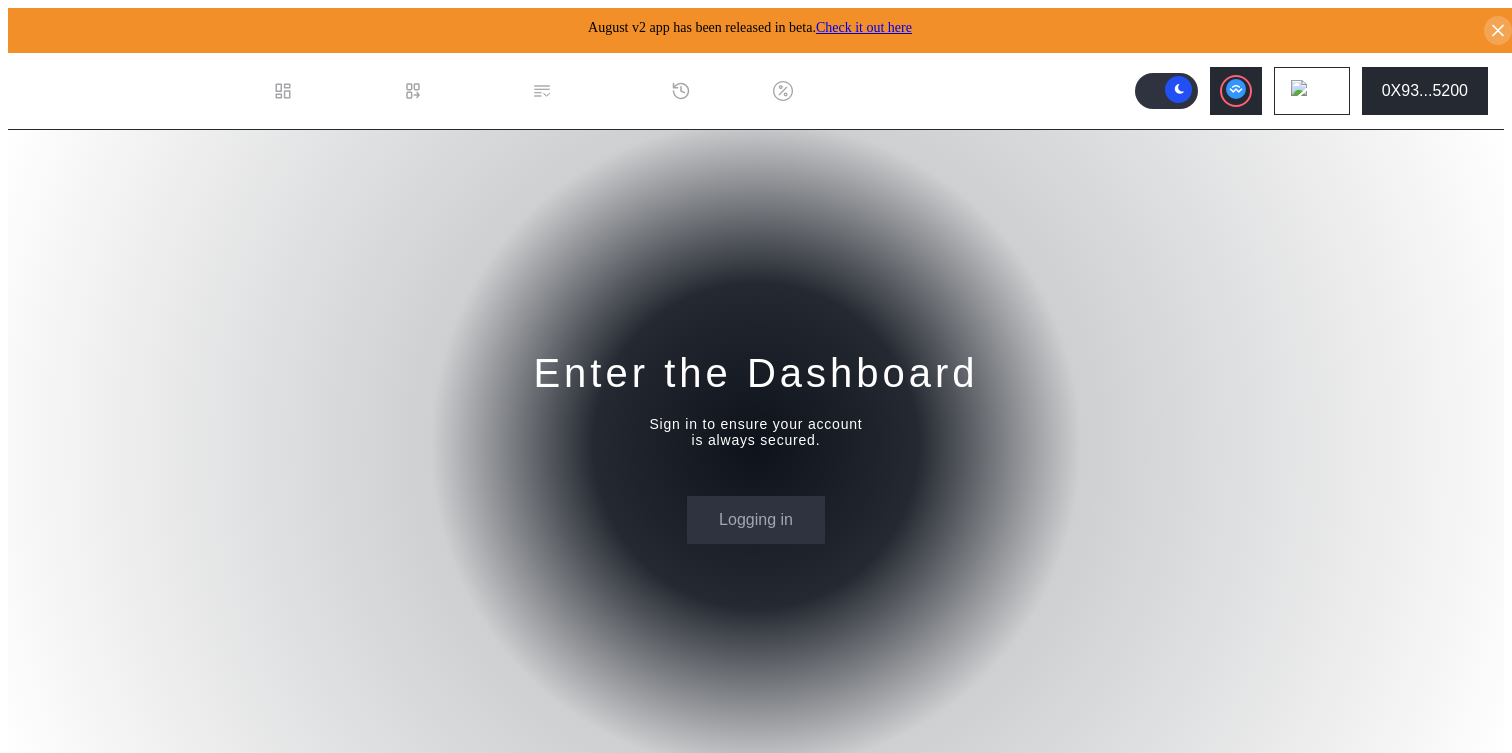 scroll, scrollTop: 0, scrollLeft: 0, axis: both 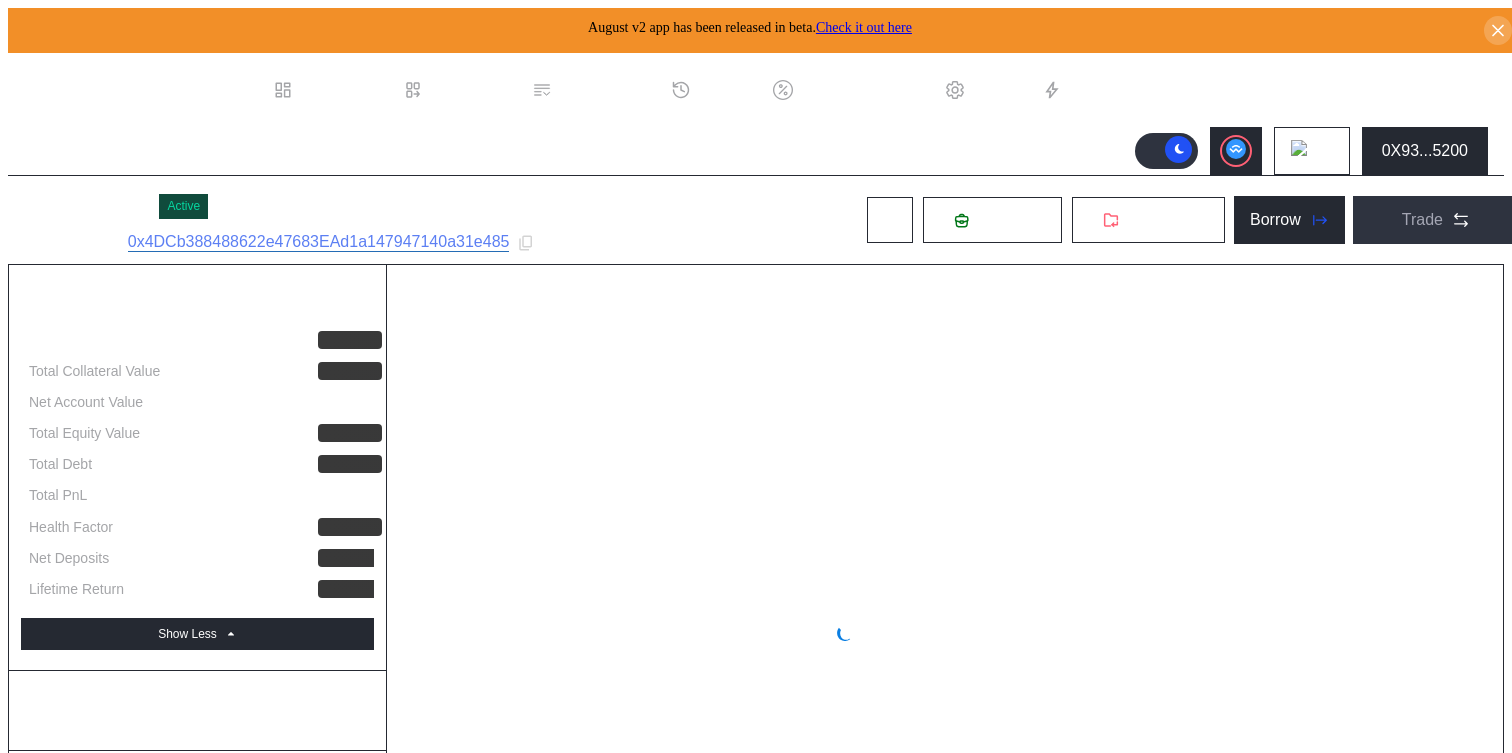 select on "*" 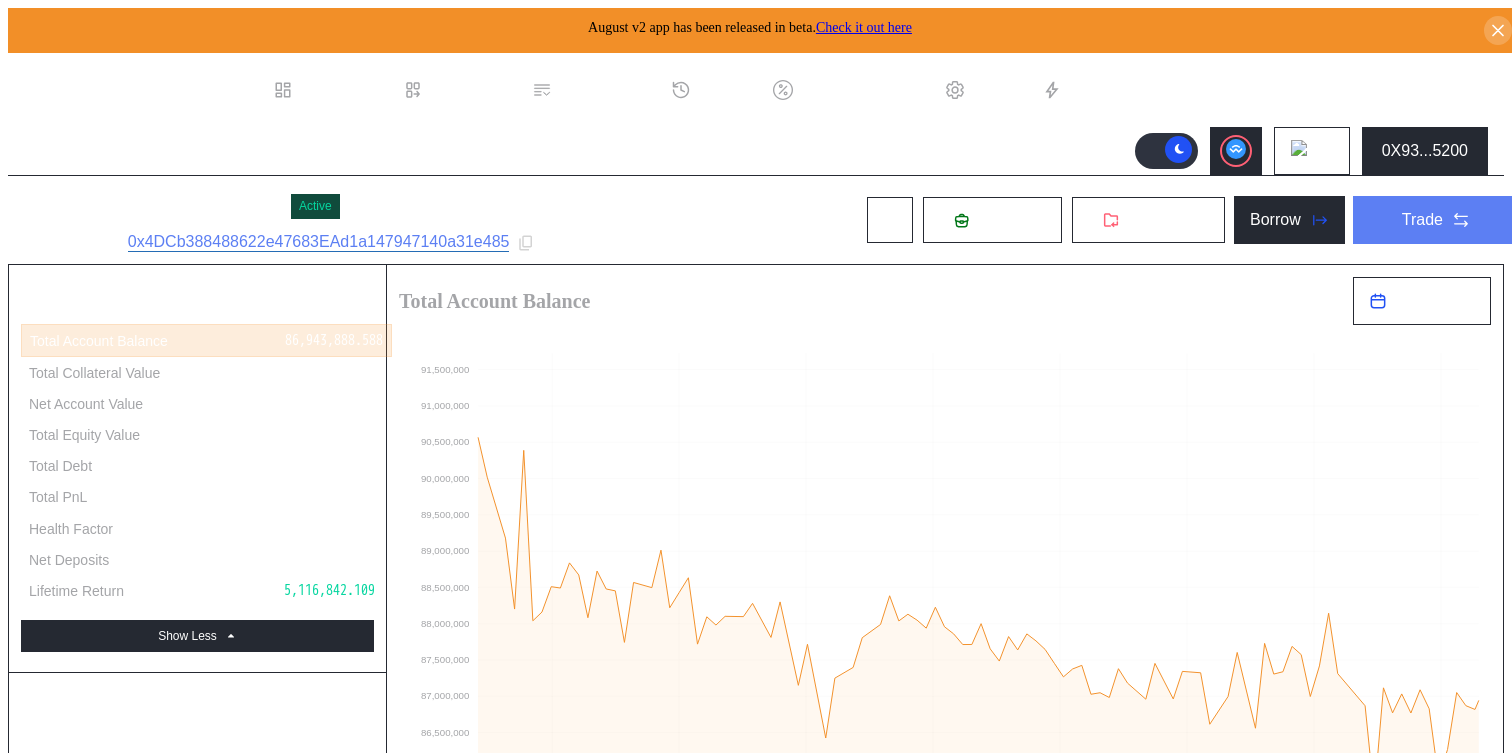 click on "Trade" at bounding box center [1422, 220] 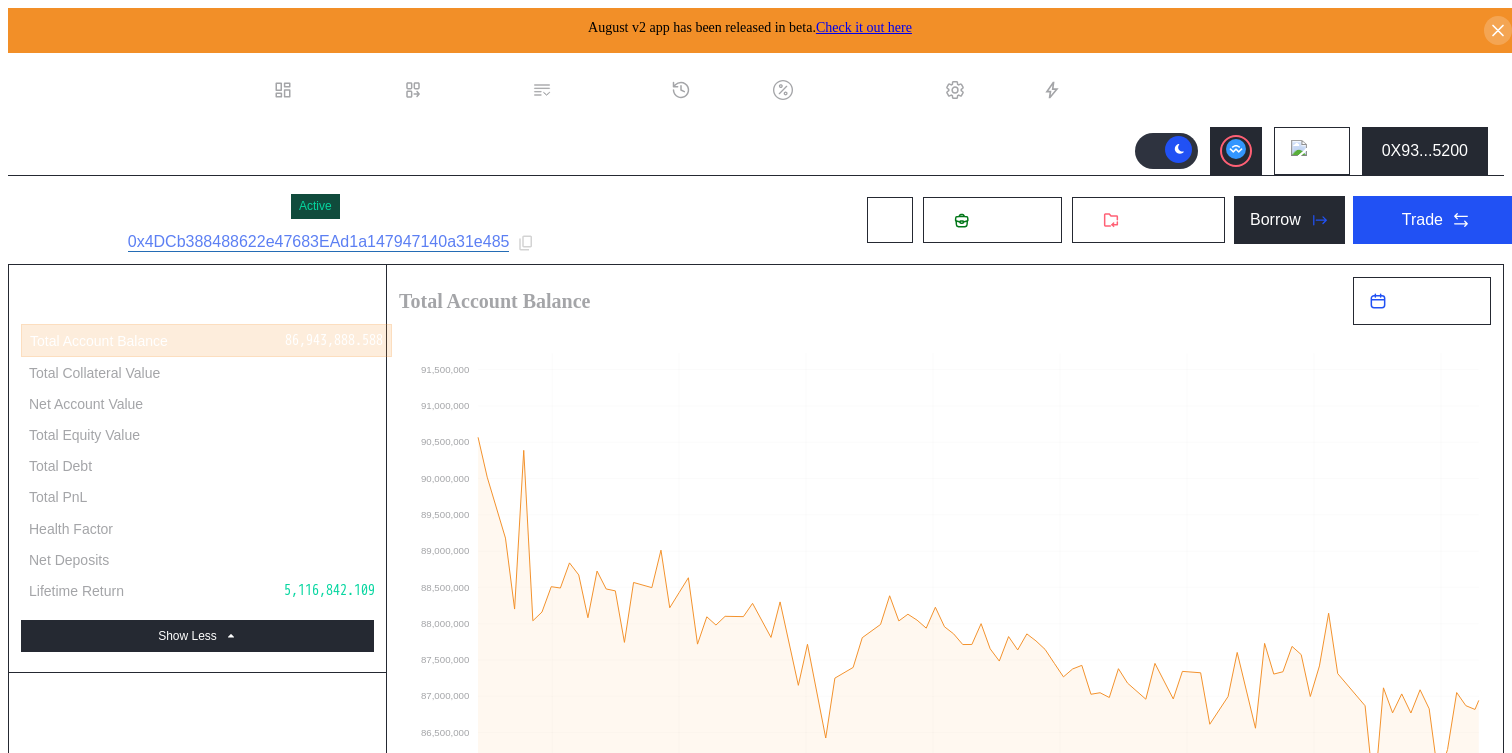 click on "Paraswap" at bounding box center (83, 5136) 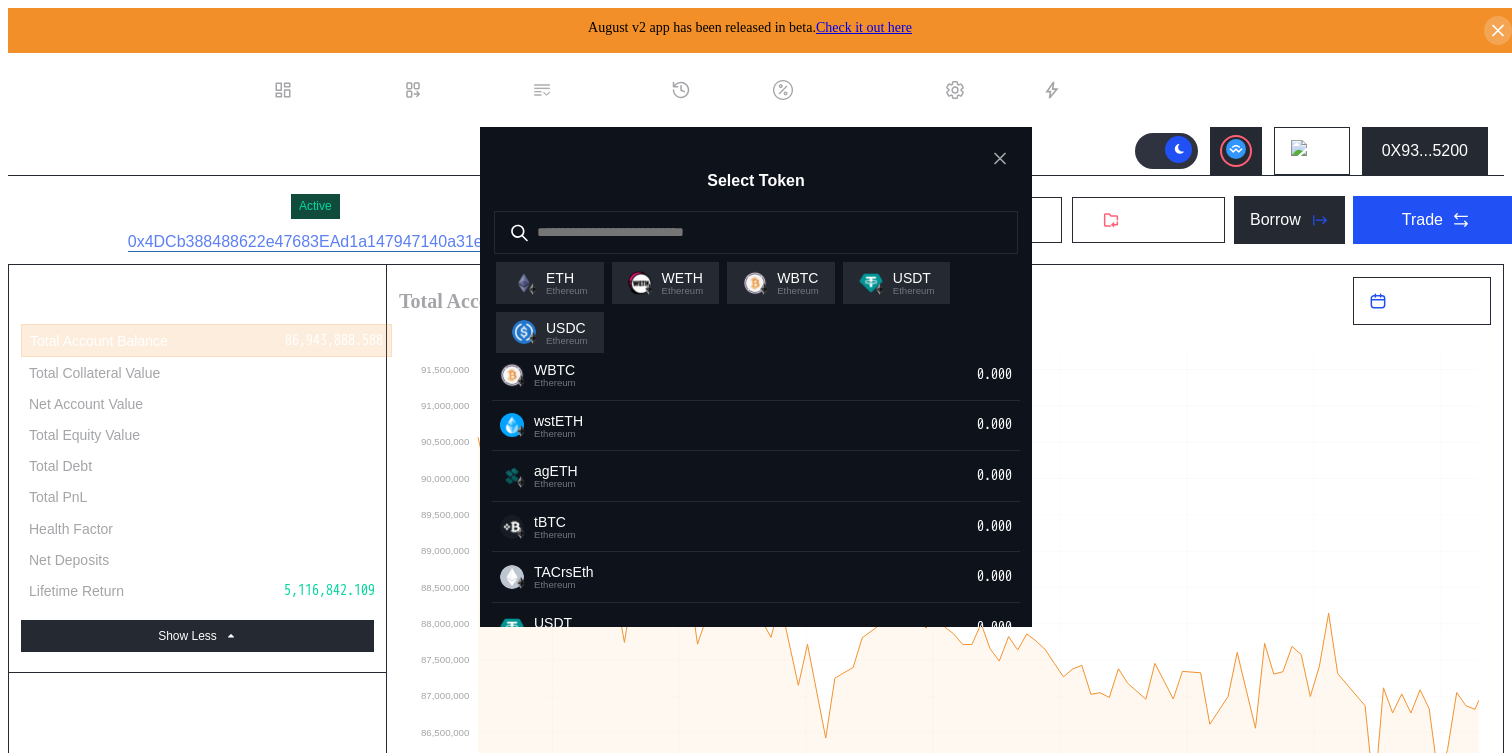 scroll, scrollTop: 0, scrollLeft: 0, axis: both 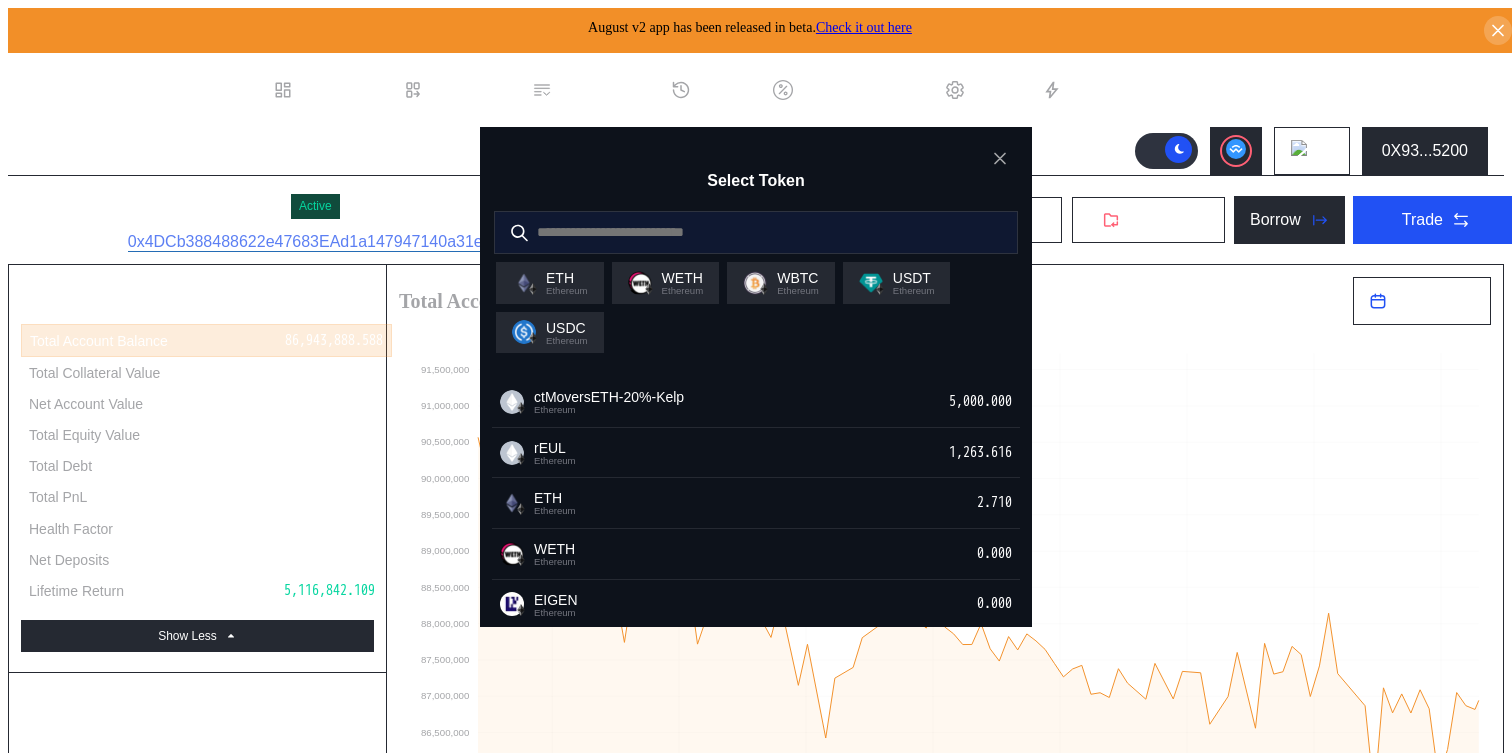 click at bounding box center (741, 232) 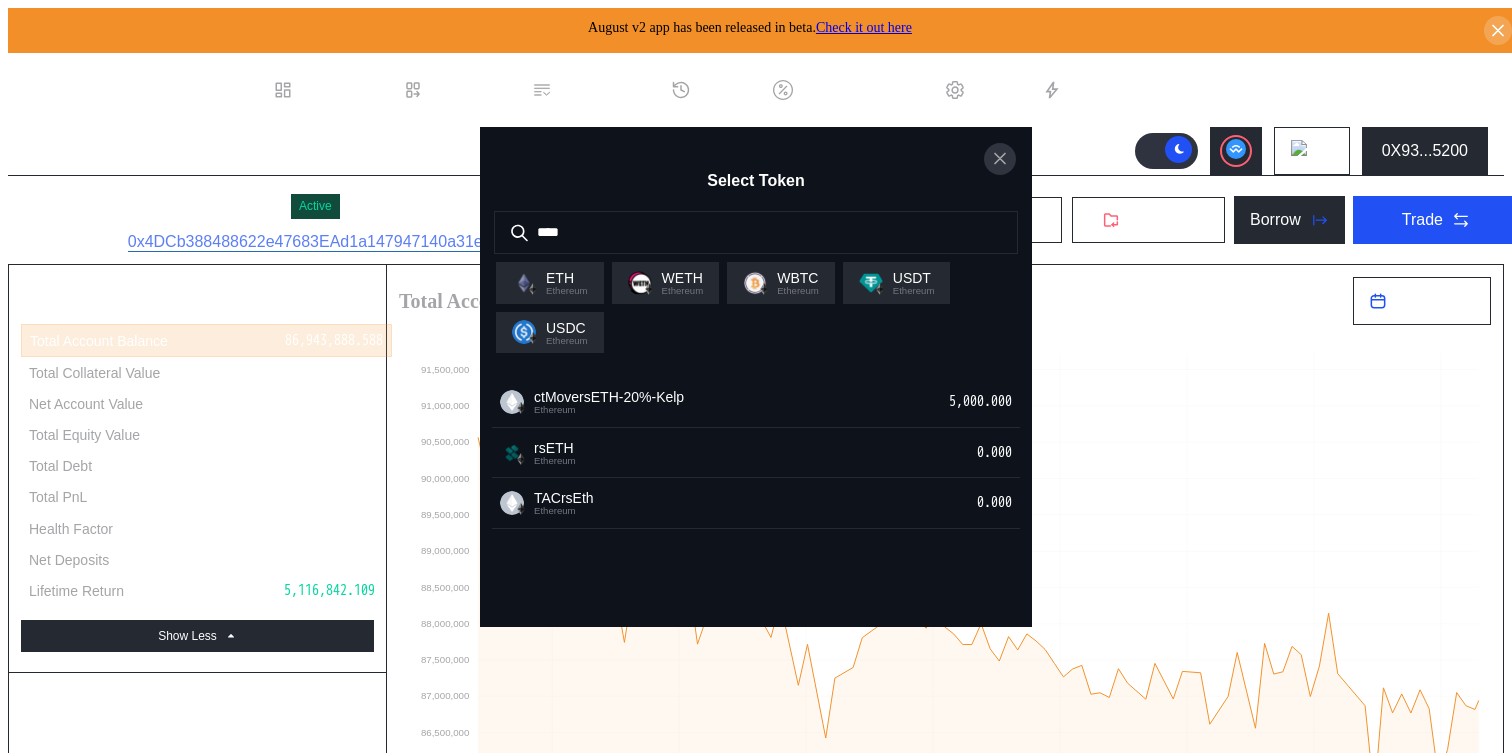 type on "****" 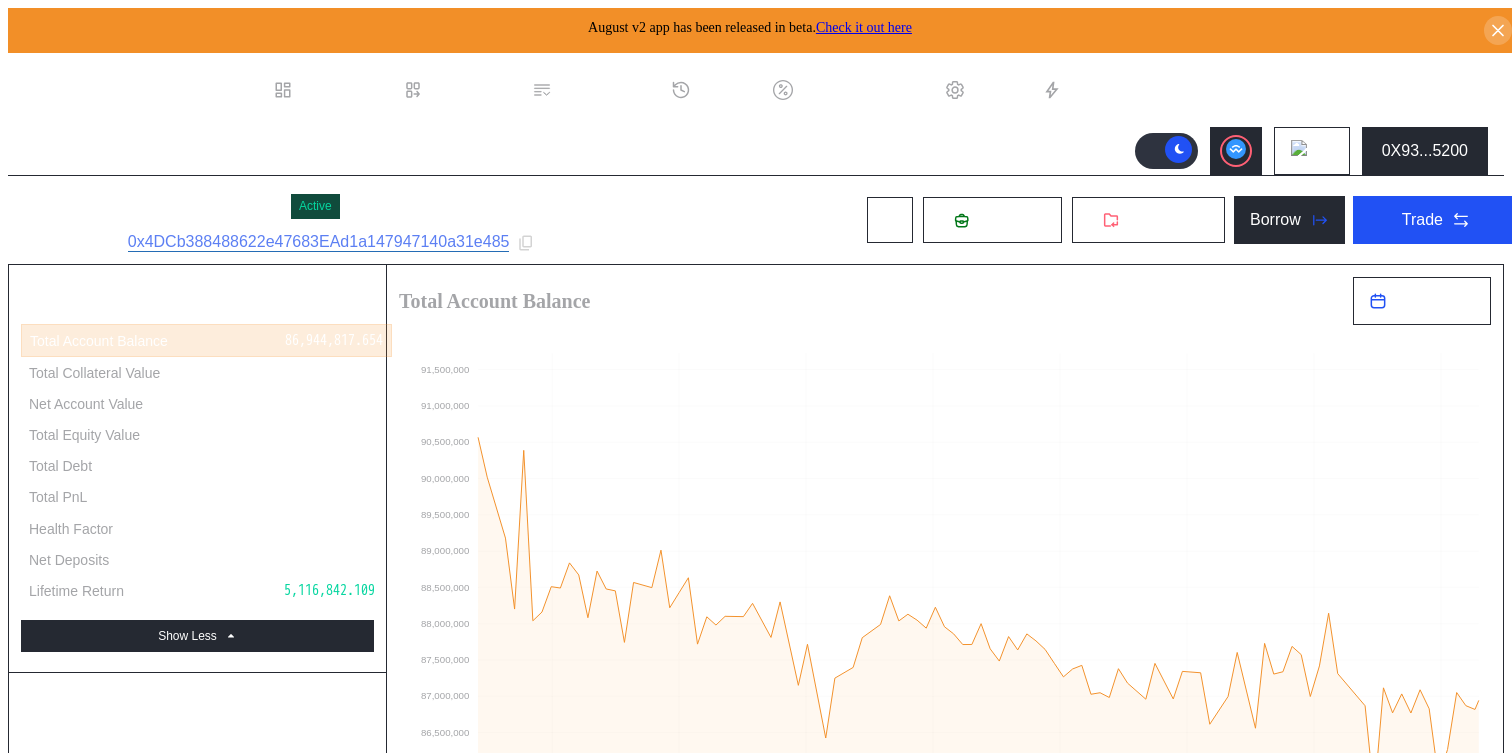 click on "Trade Paraswap Paraswap Chain Ethereum Ethereum Arbitrum One Scroll Linea Base OP Mainnet Zircuit Swellchain Hemi Sell Balance: 5,000.000 ctMoversETH-20%-Kelp **** MAX ctMoversETH-20%-Kelp Buy Balance: 1,263.616 rEUL rEUL Expected Slippage 0.000% Slippage Tolerance (in bps) * Review Trade Extracting buy token amount failed because: Error: No routes found with enough liquidity TWAP New Order Active TWAPs TWAP History Transaction Batcher New Batch" at bounding box center (310, 5670) 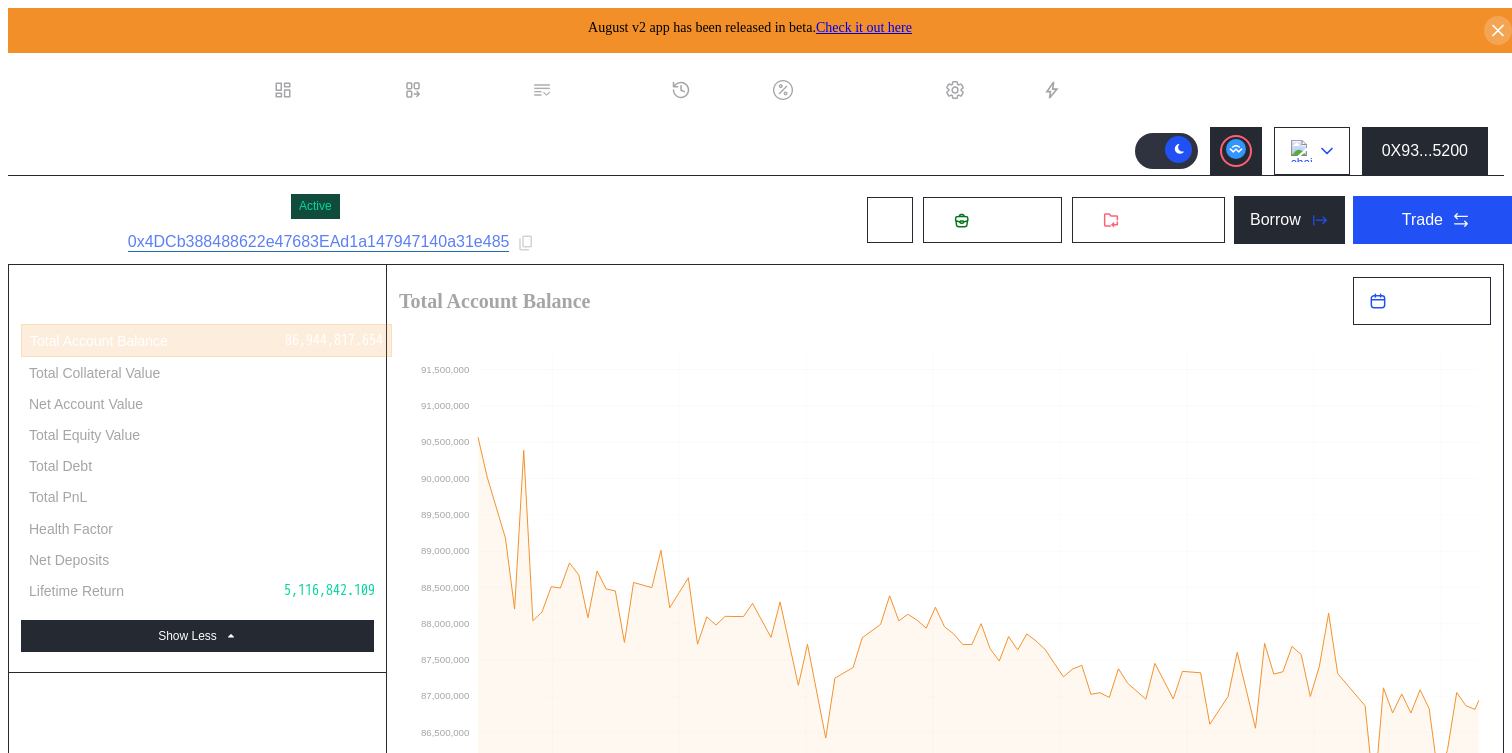 click at bounding box center (1312, 151) 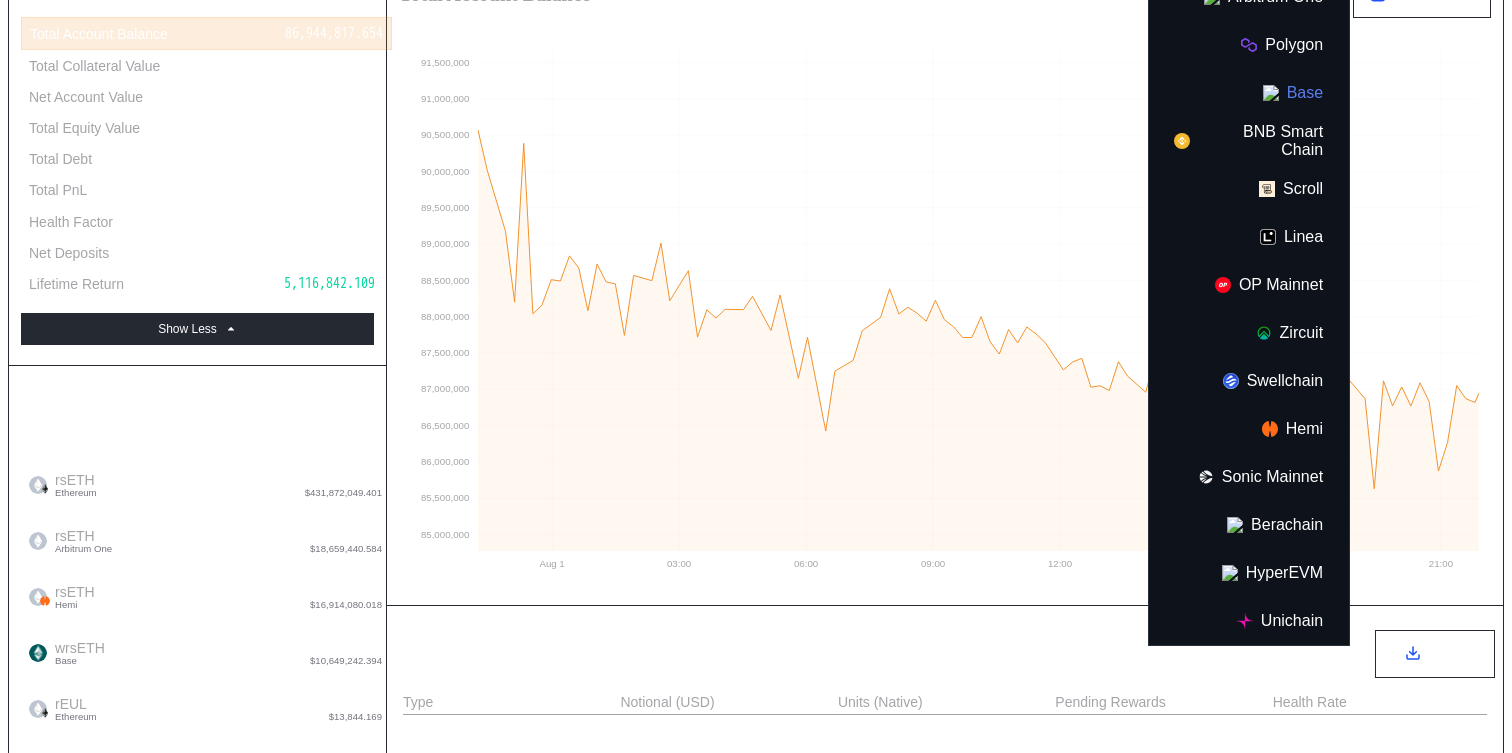 scroll, scrollTop: 388, scrollLeft: 0, axis: vertical 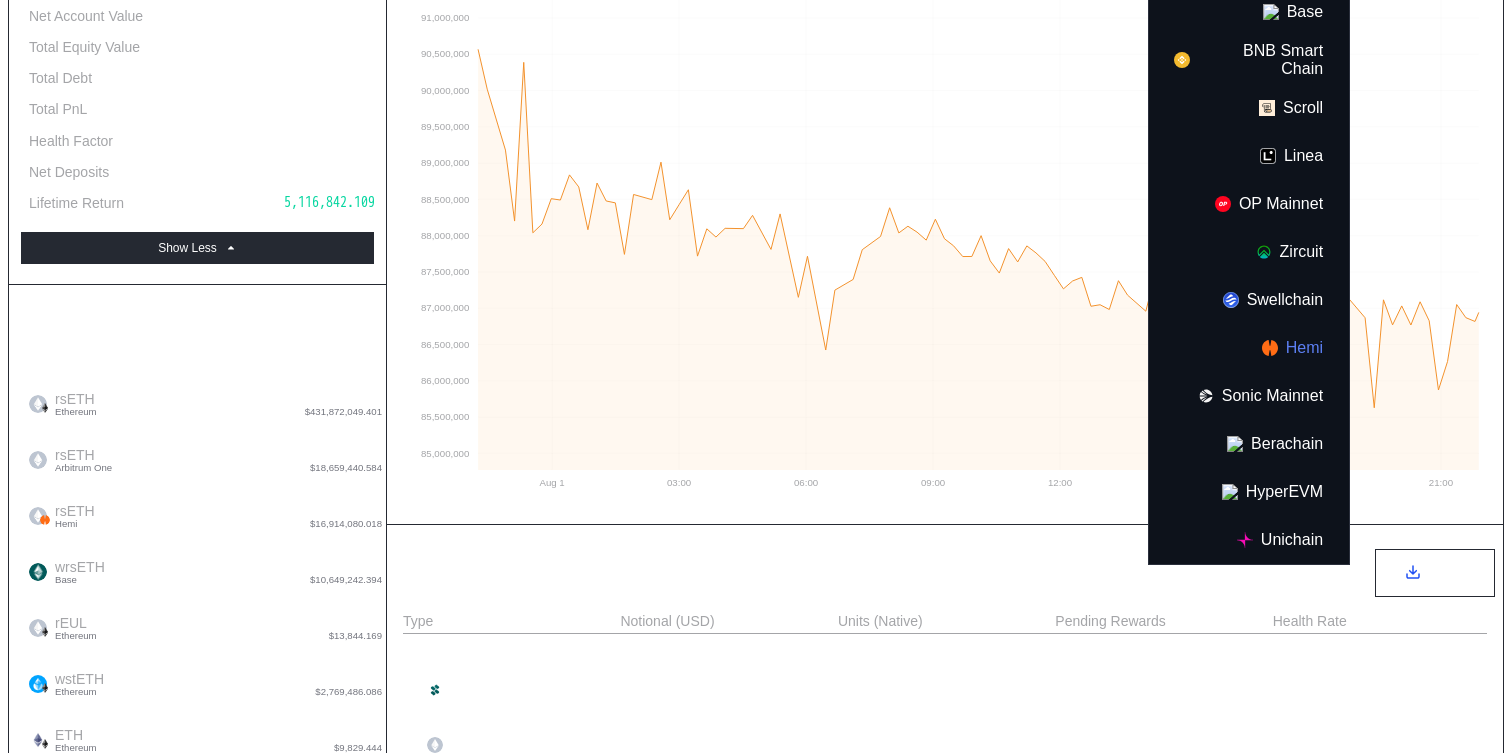 click on "Hemi" at bounding box center (1249, 348) 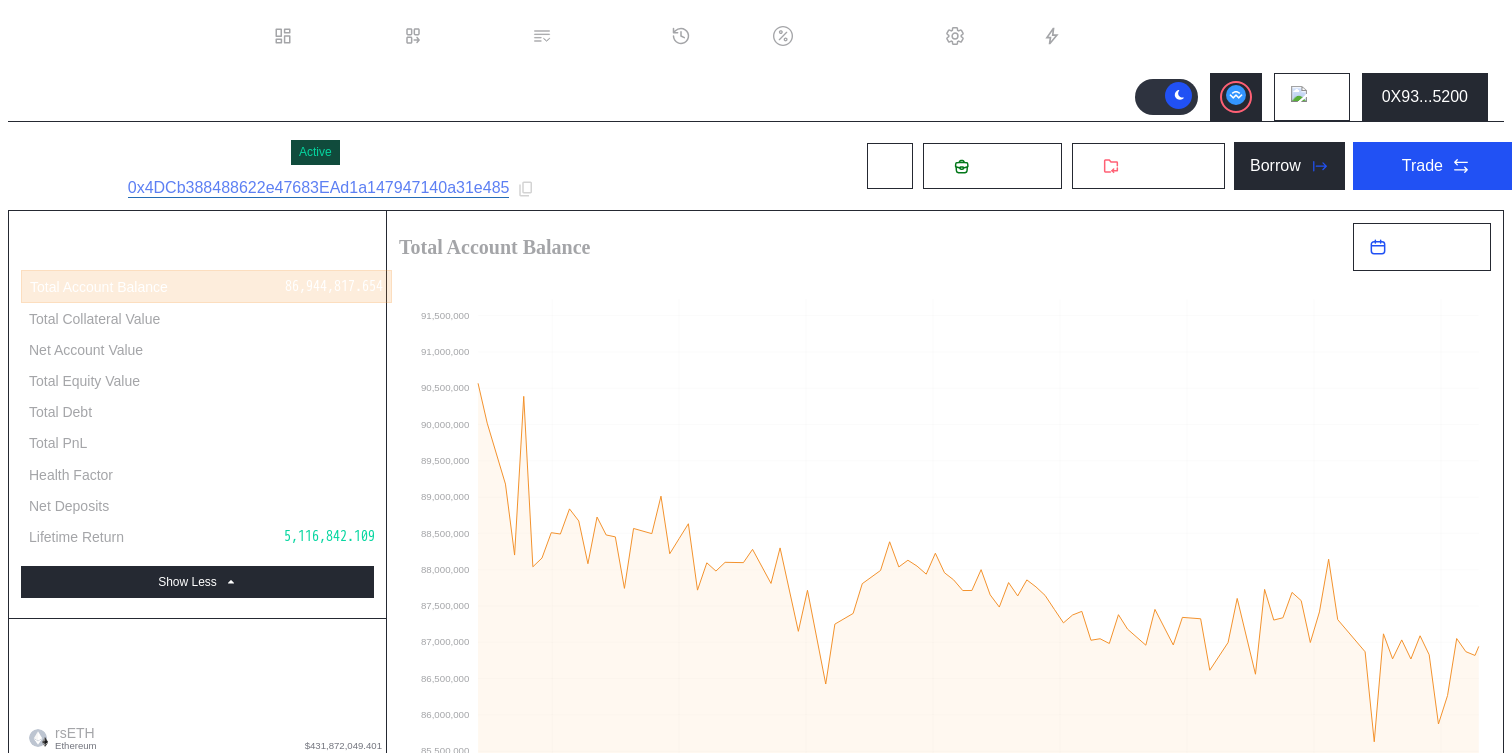scroll, scrollTop: 0, scrollLeft: 0, axis: both 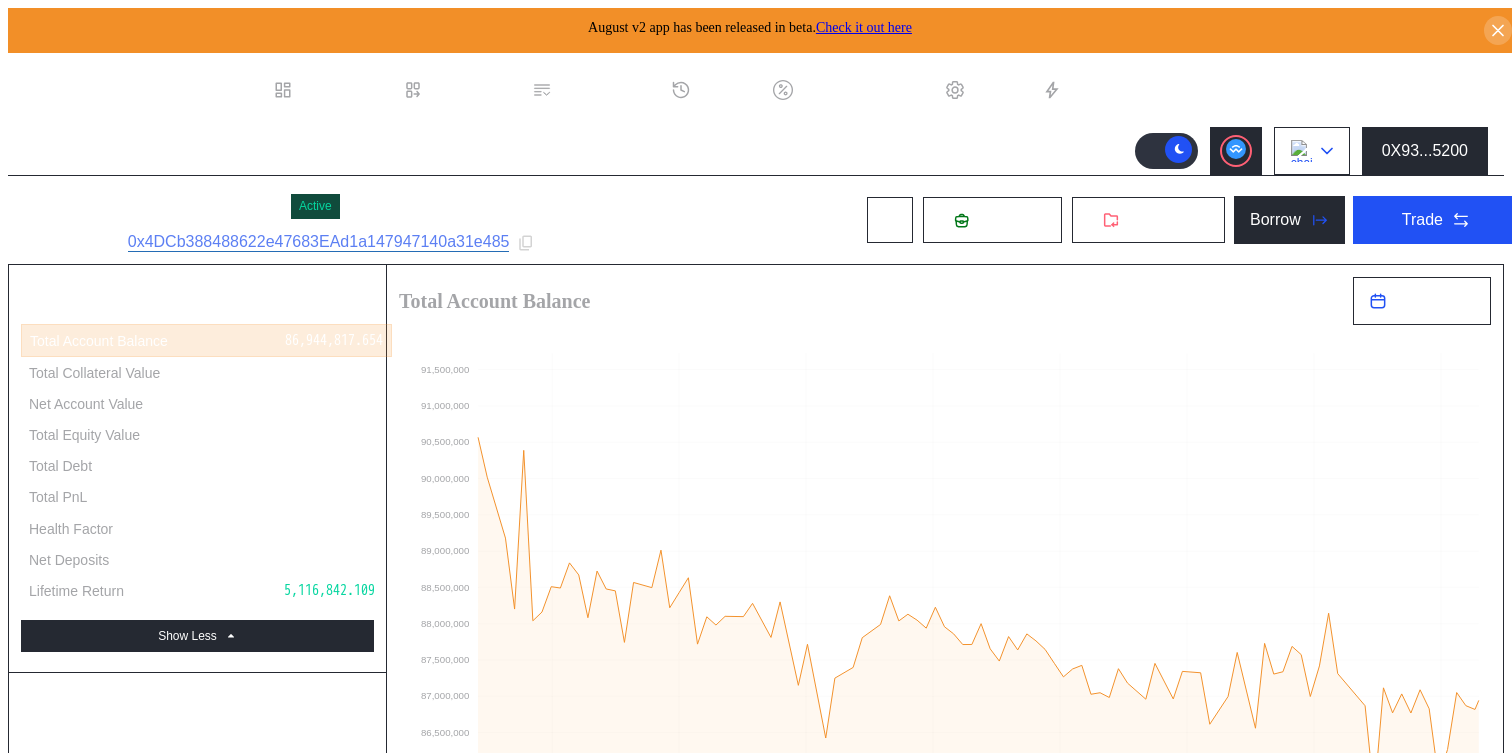 click 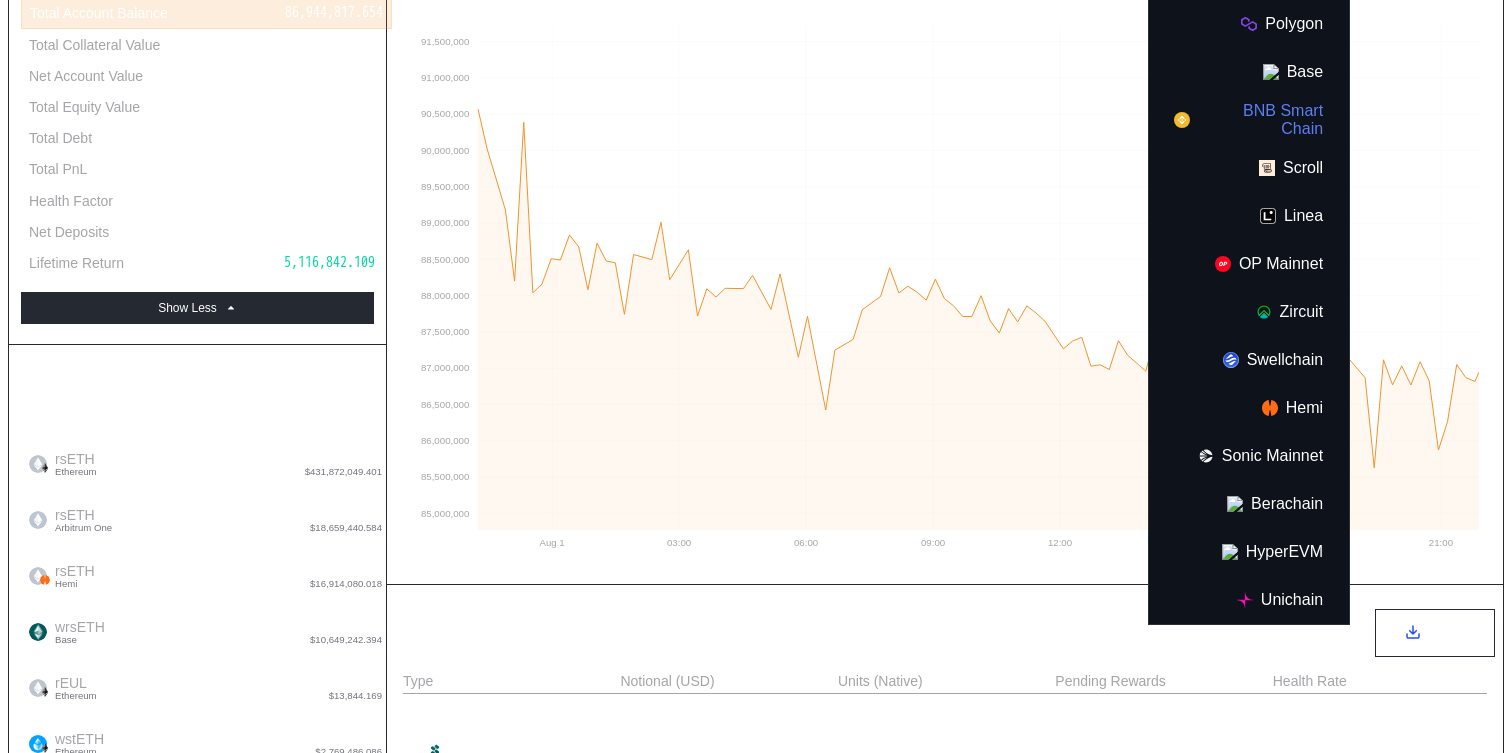 scroll, scrollTop: 562, scrollLeft: 0, axis: vertical 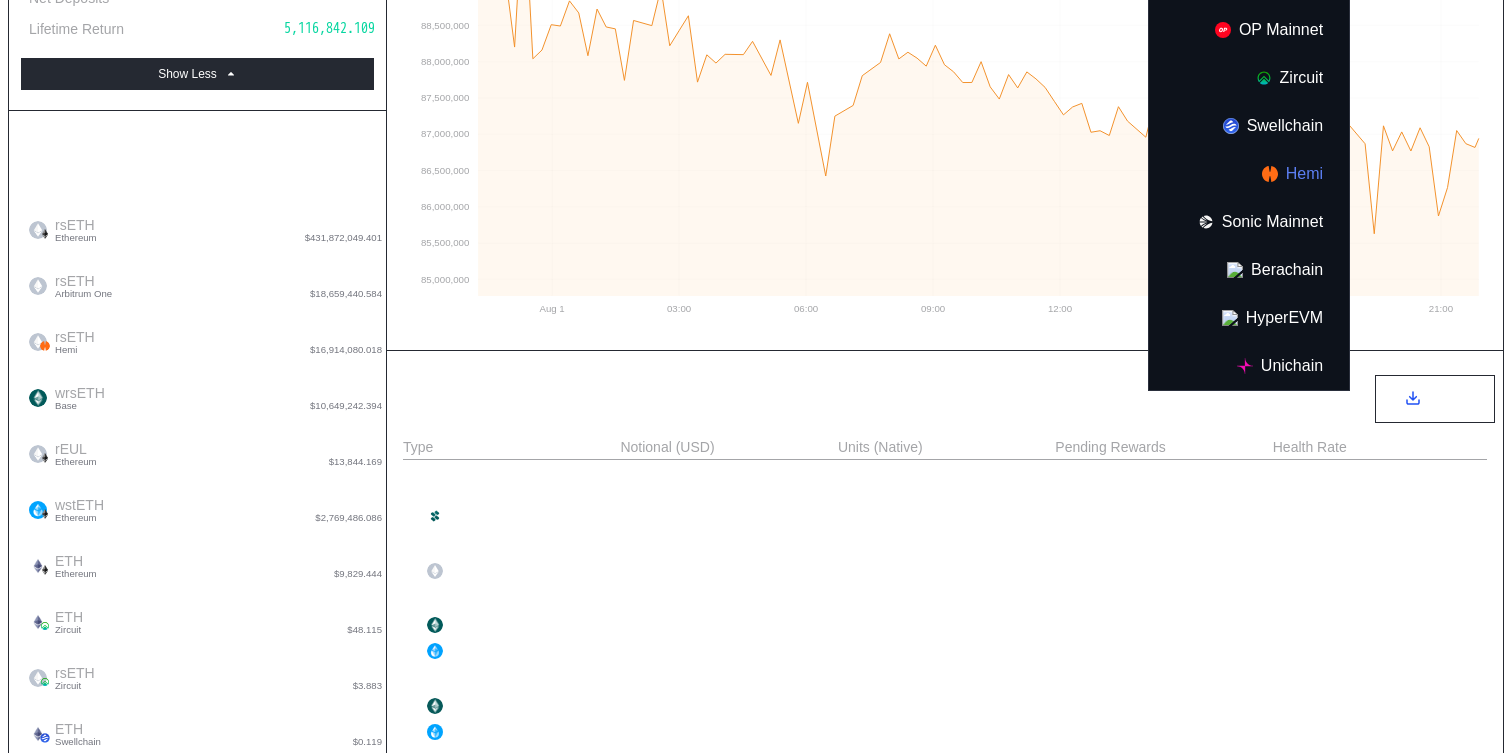 click on "Hemi" at bounding box center (1249, 174) 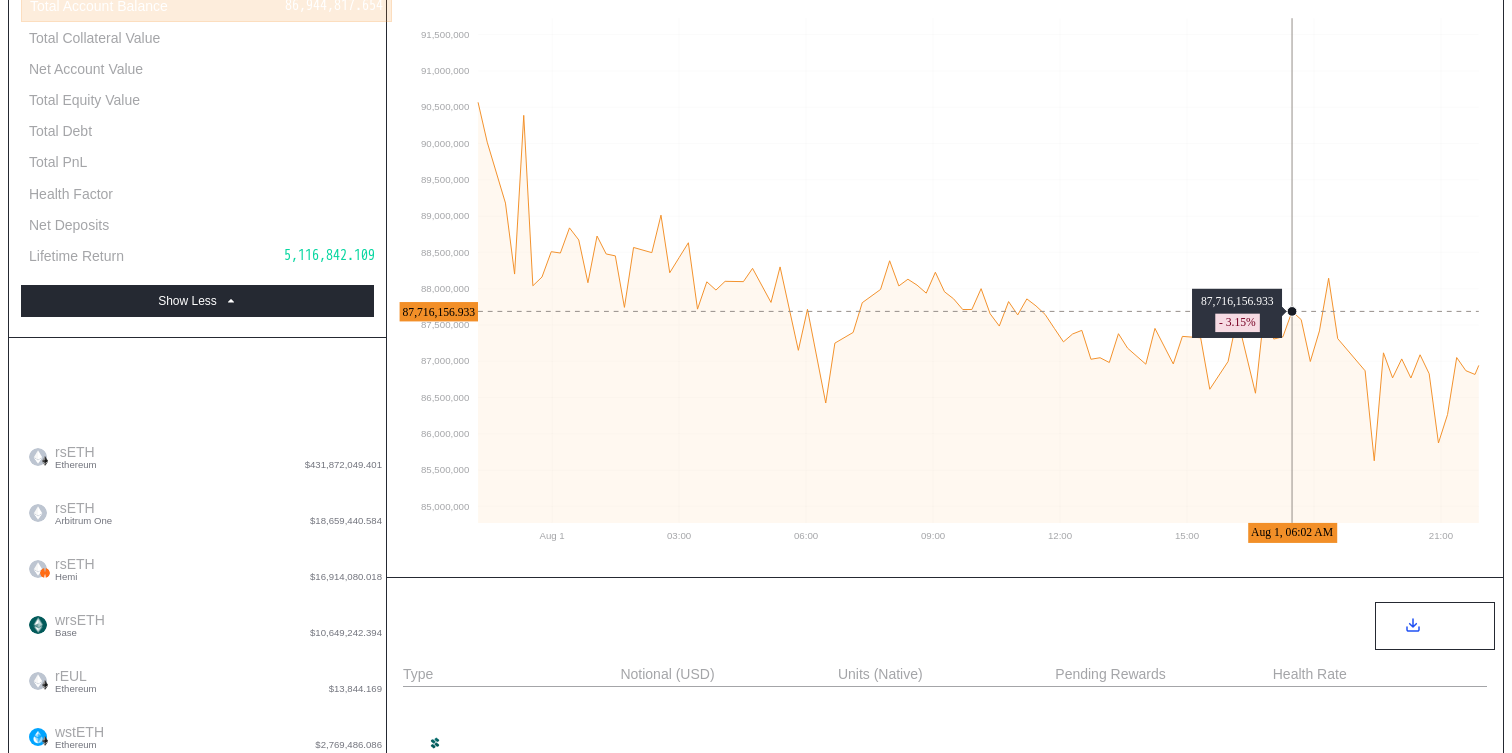 scroll, scrollTop: 0, scrollLeft: 0, axis: both 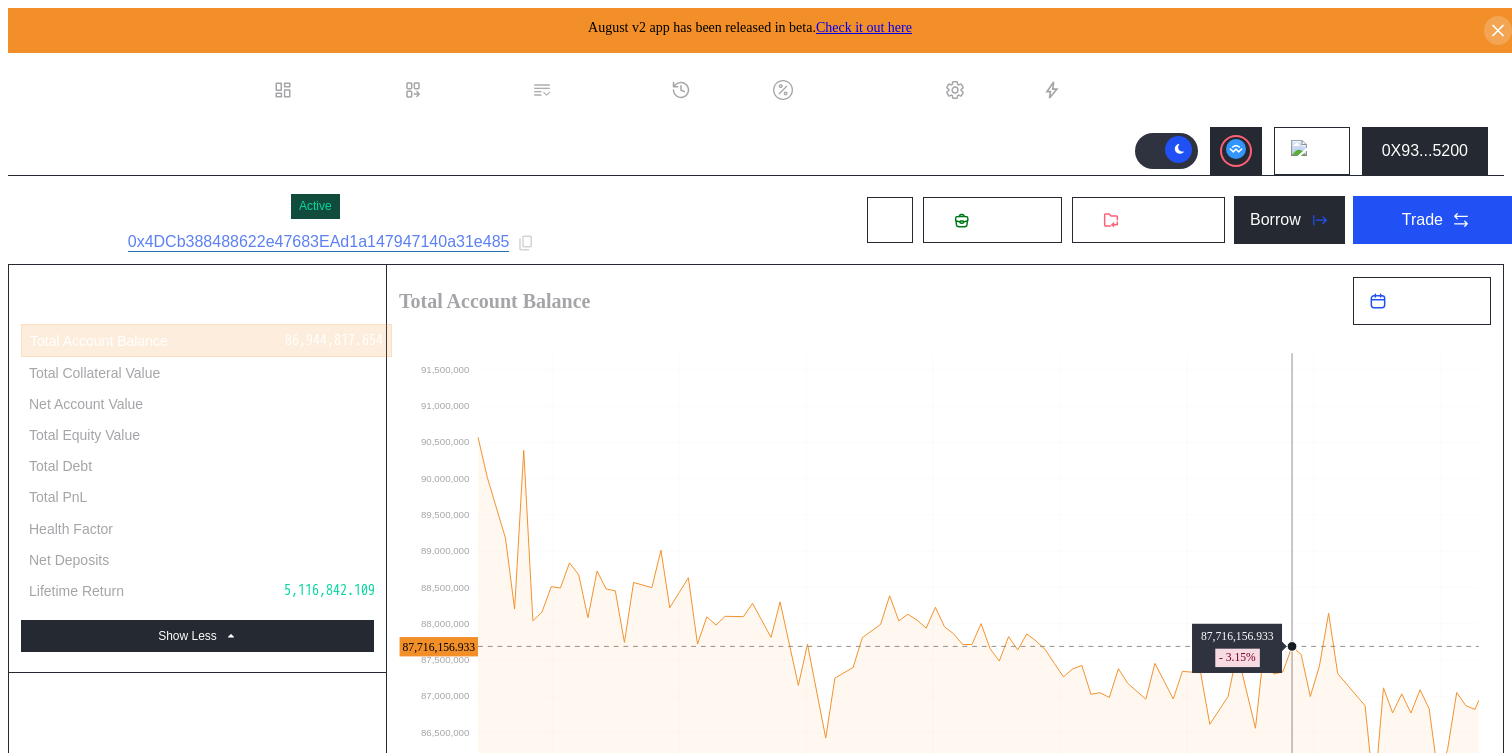 type 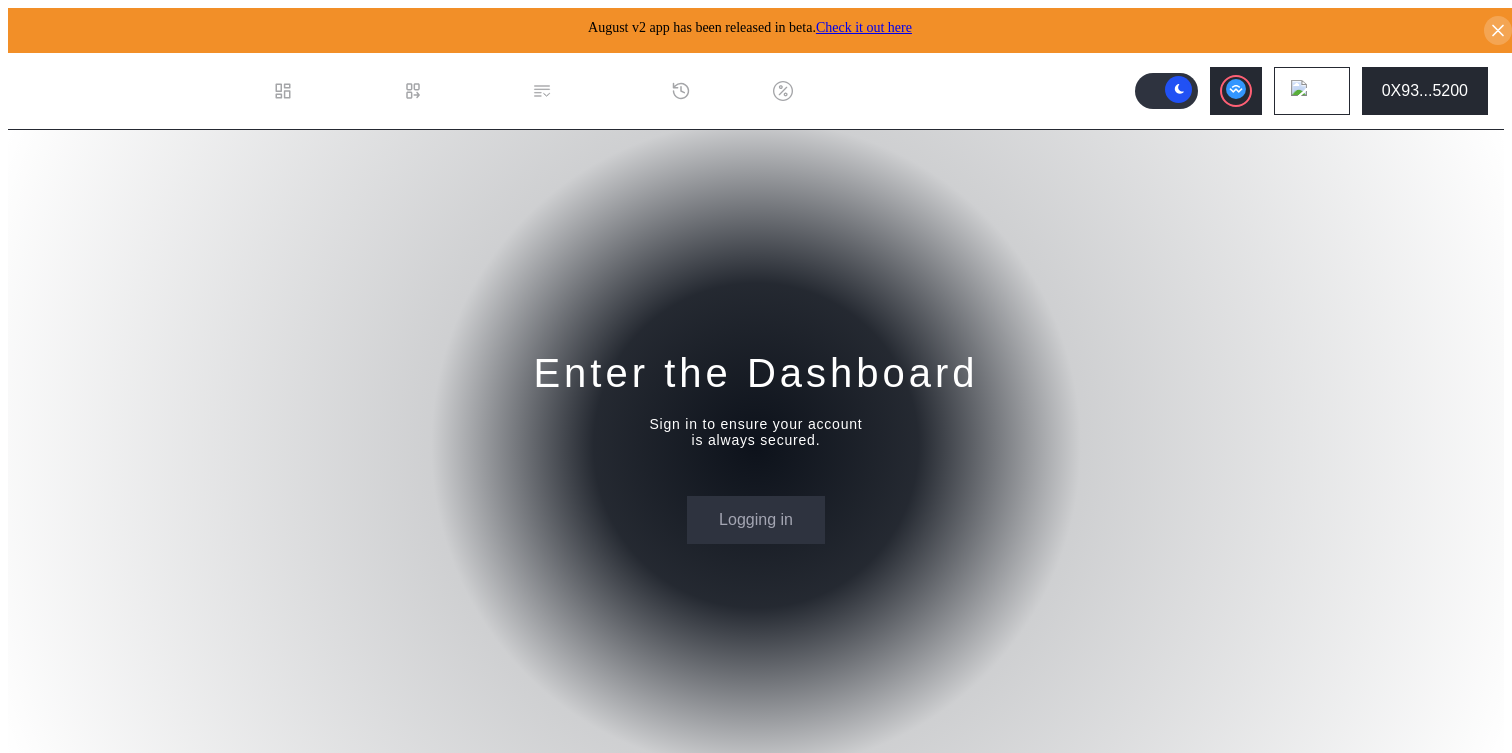 scroll, scrollTop: 0, scrollLeft: 0, axis: both 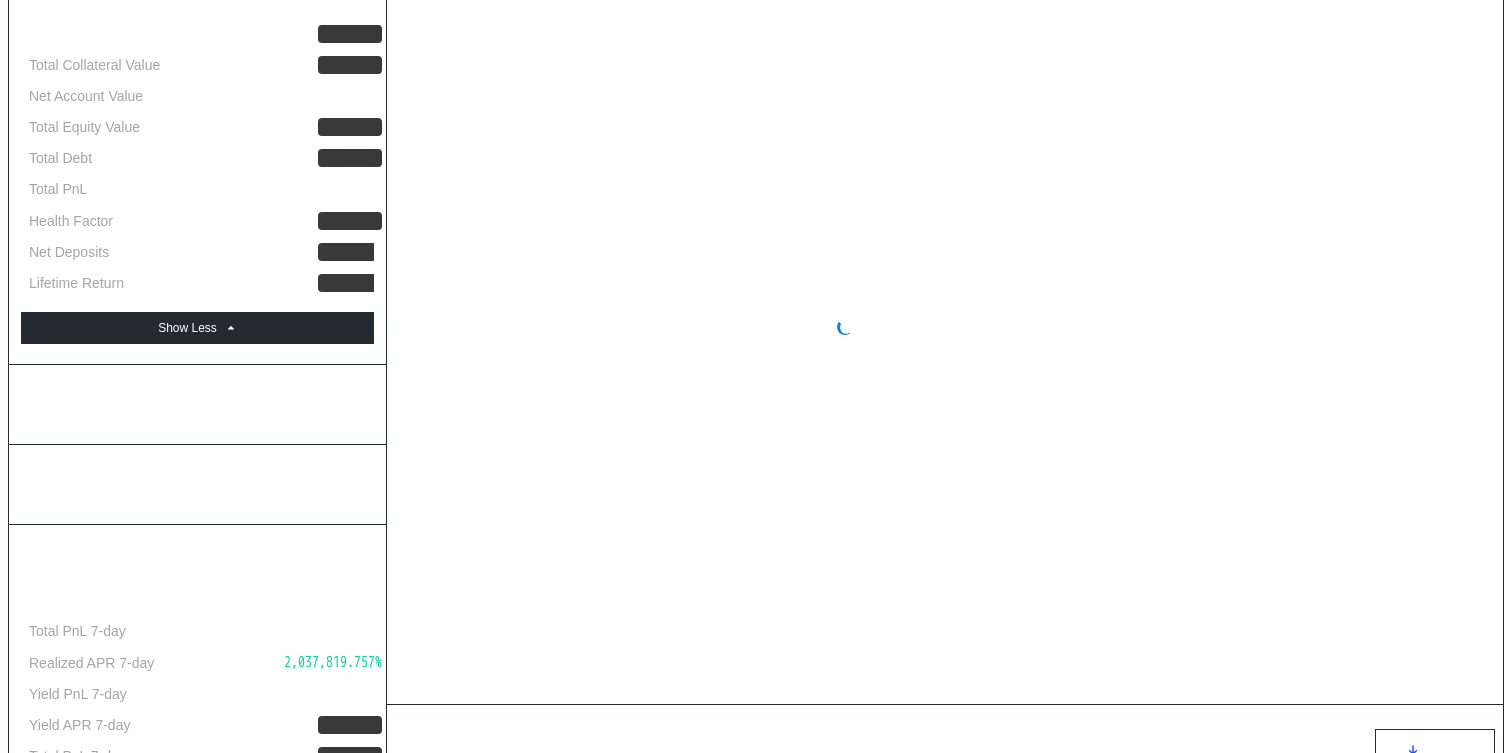 select on "*" 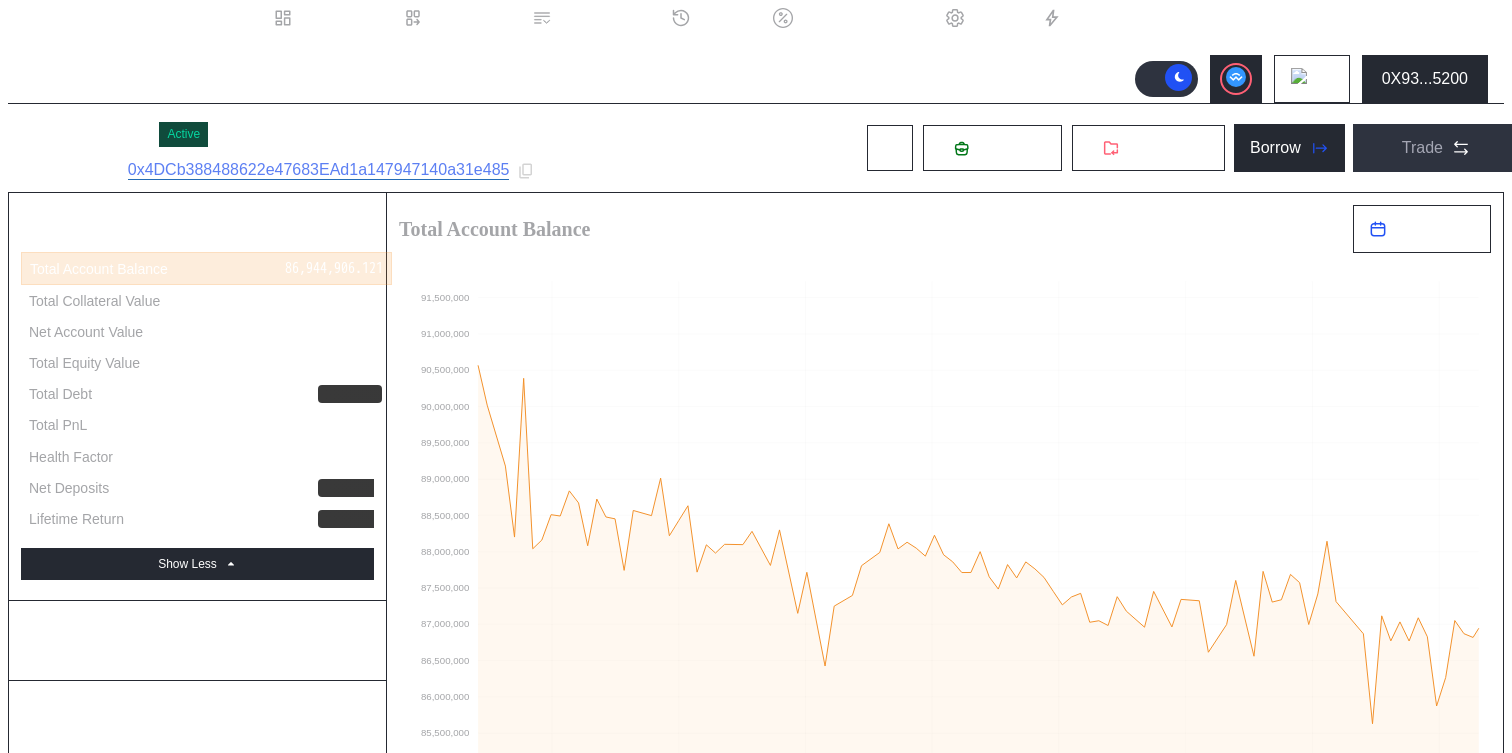 scroll, scrollTop: 0, scrollLeft: 0, axis: both 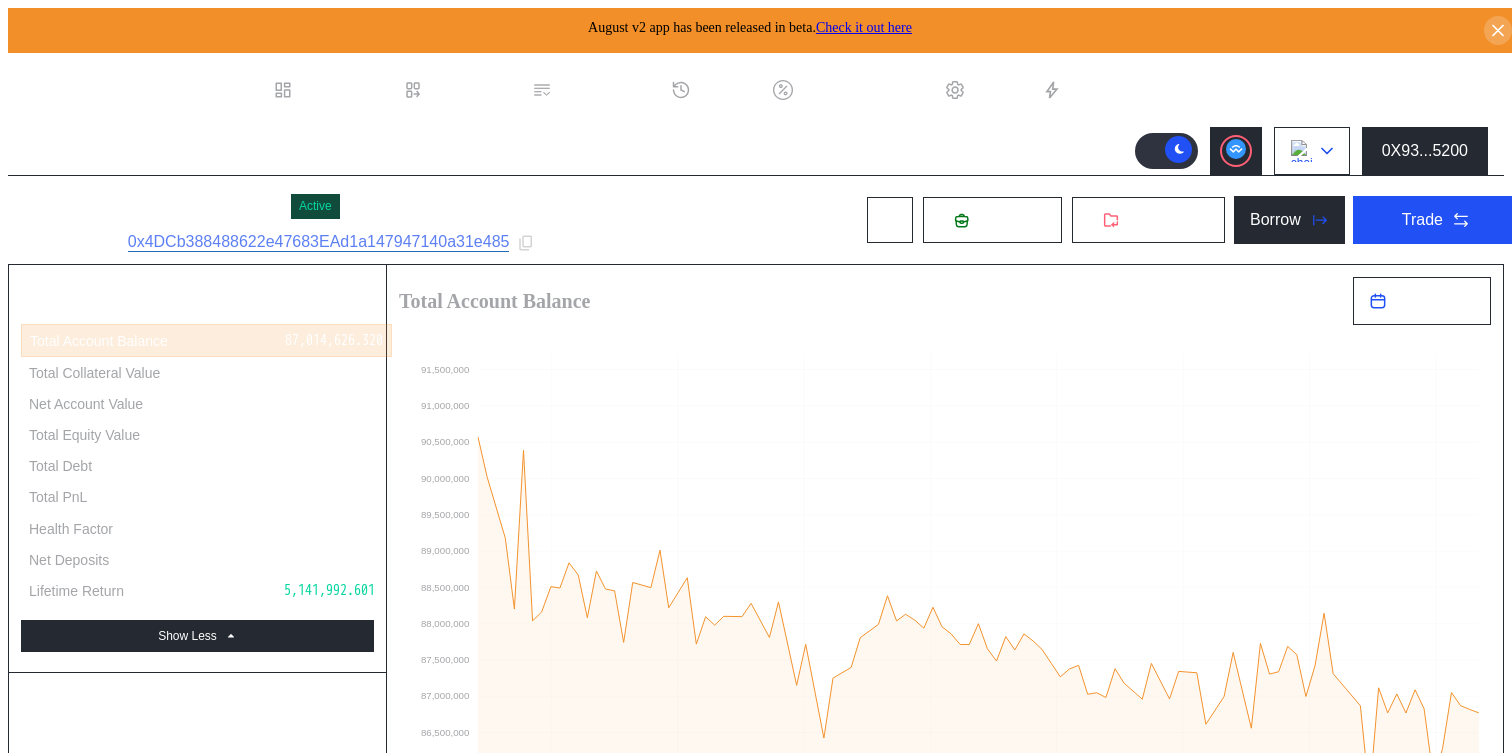 click at bounding box center [1312, 151] 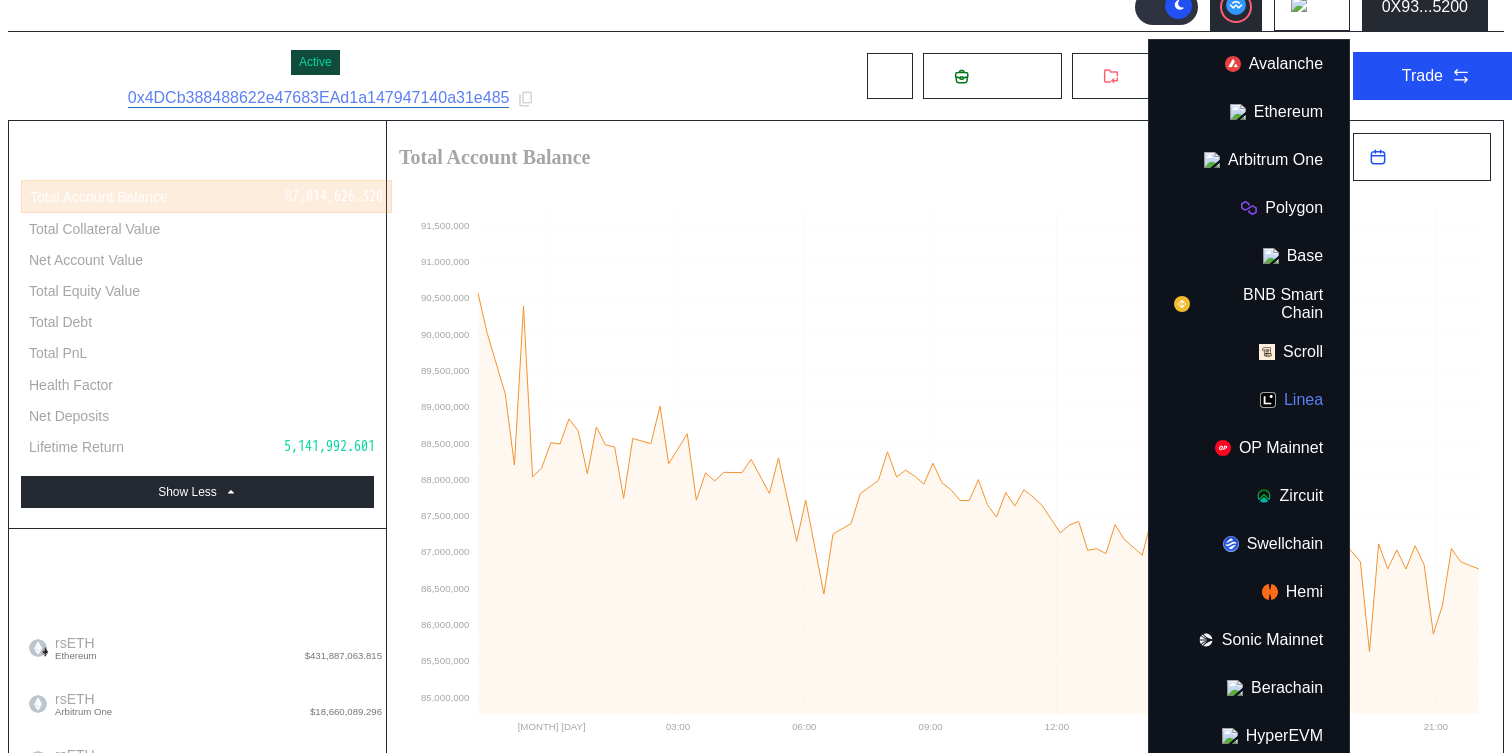scroll, scrollTop: 159, scrollLeft: 0, axis: vertical 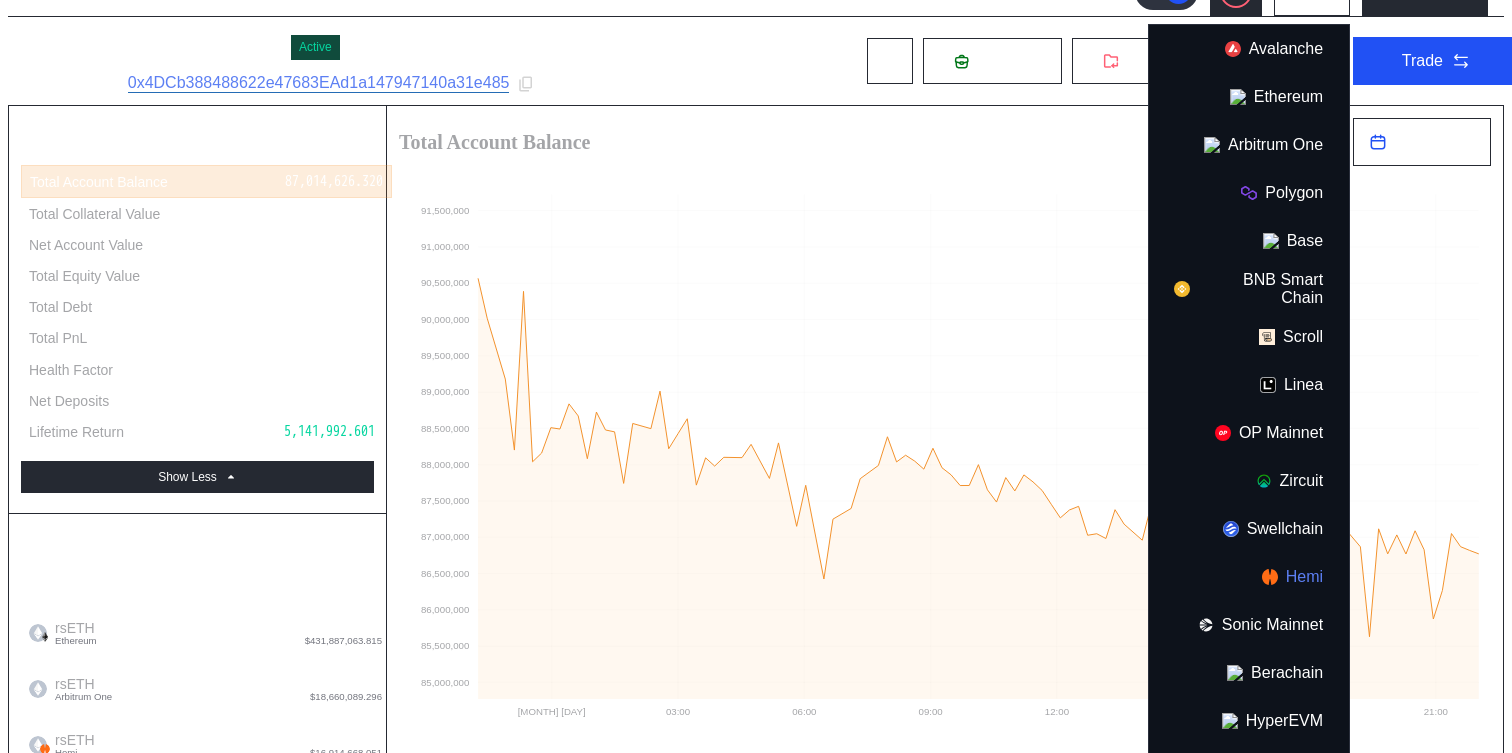 click on "Hemi" at bounding box center [1249, 577] 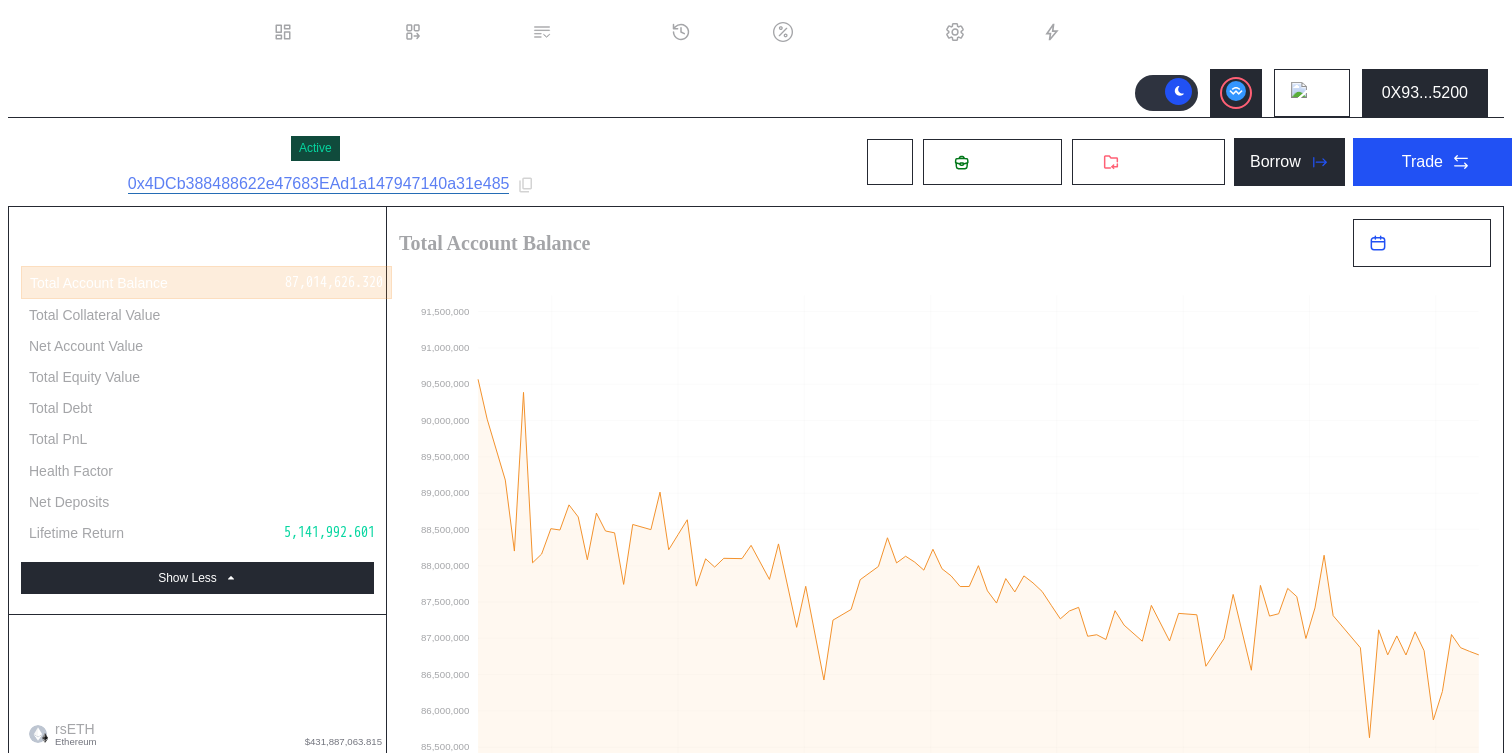 scroll, scrollTop: 0, scrollLeft: 0, axis: both 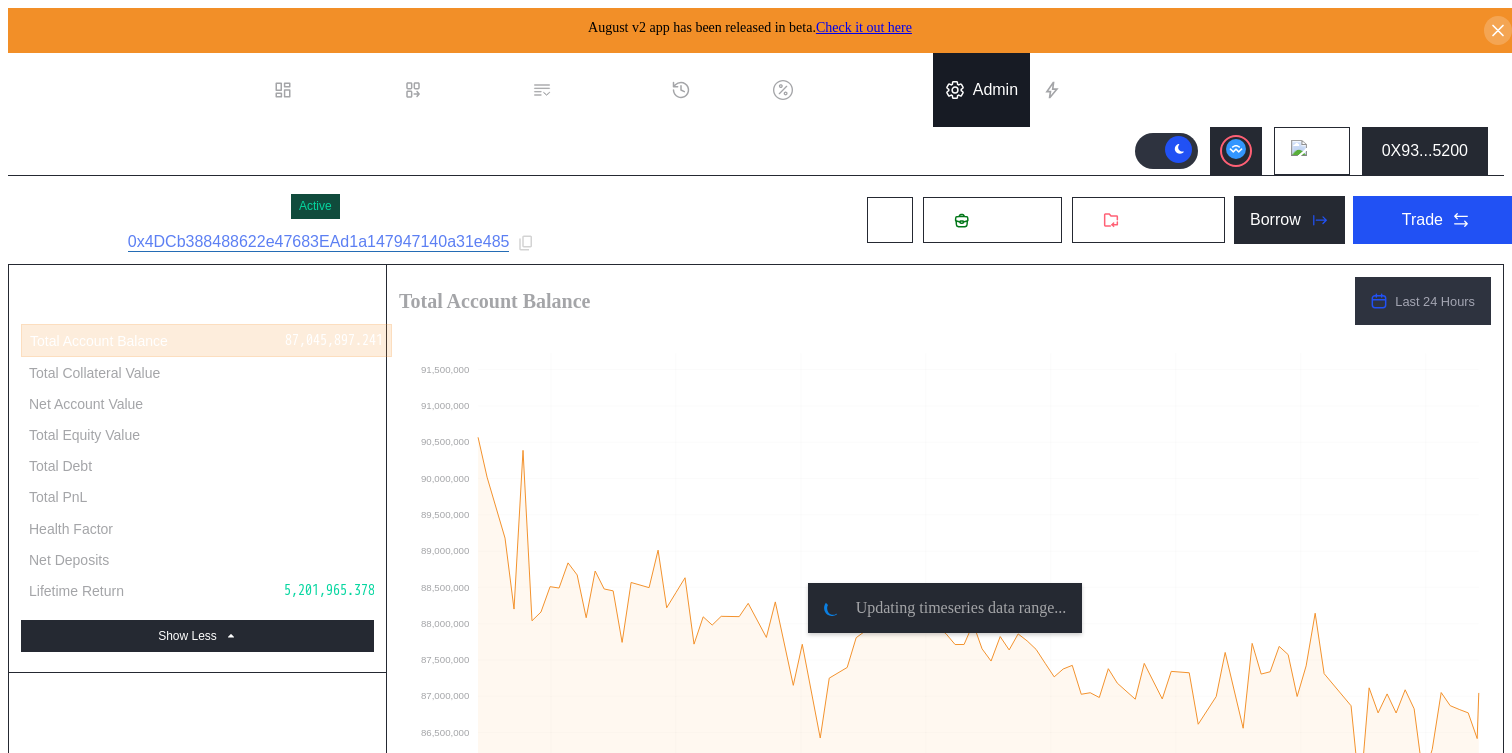 click on "Admin" at bounding box center [995, 90] 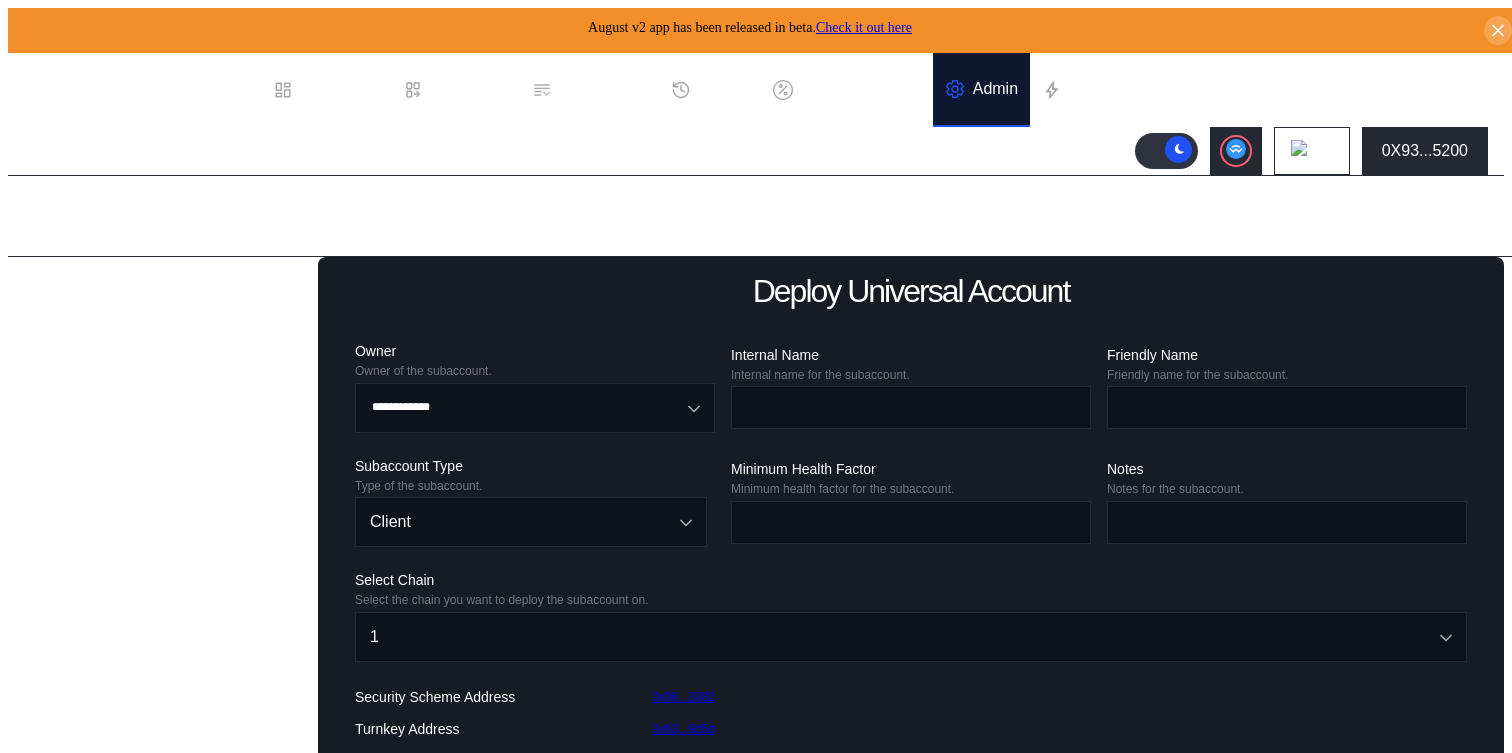 scroll, scrollTop: 127, scrollLeft: 0, axis: vertical 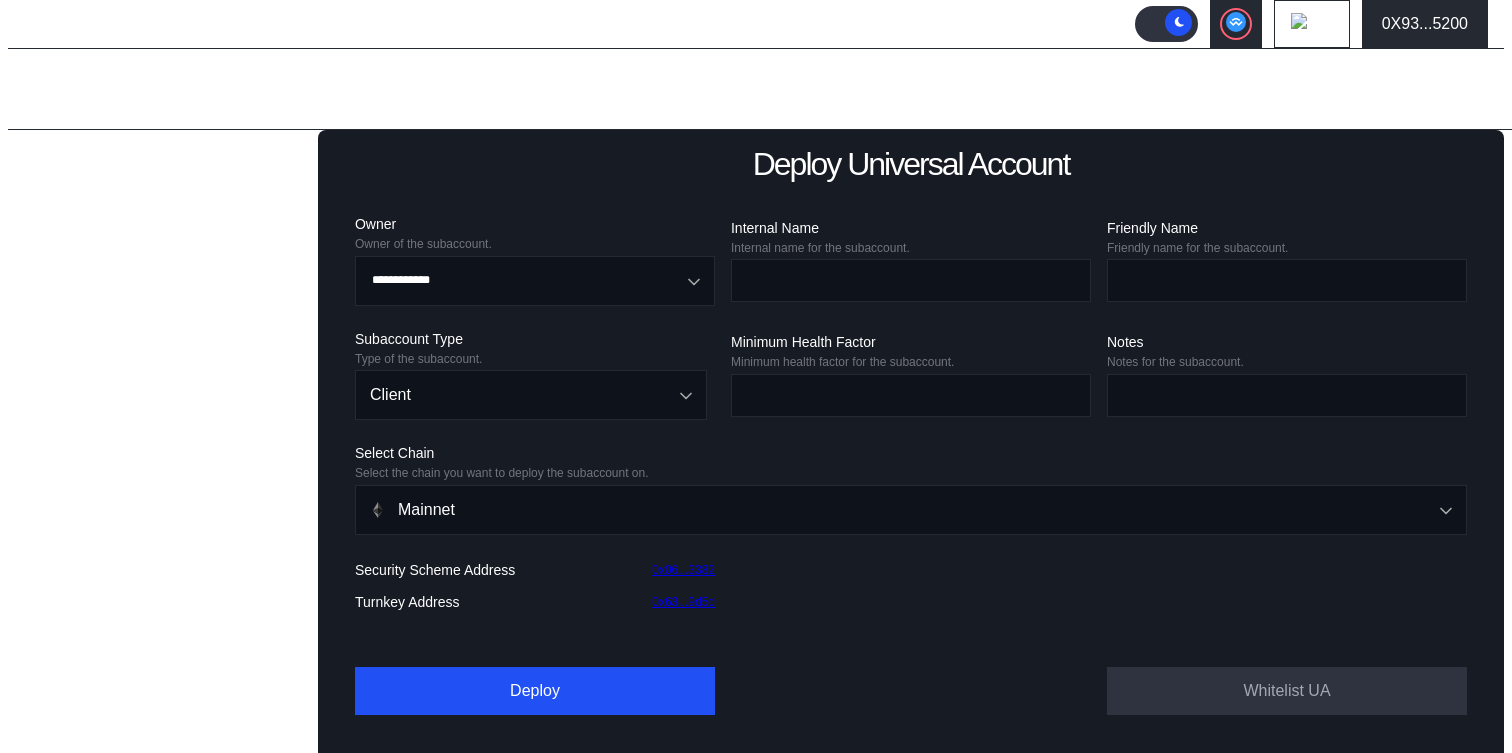 click on "Balance Collateral" at bounding box center [100, 503] 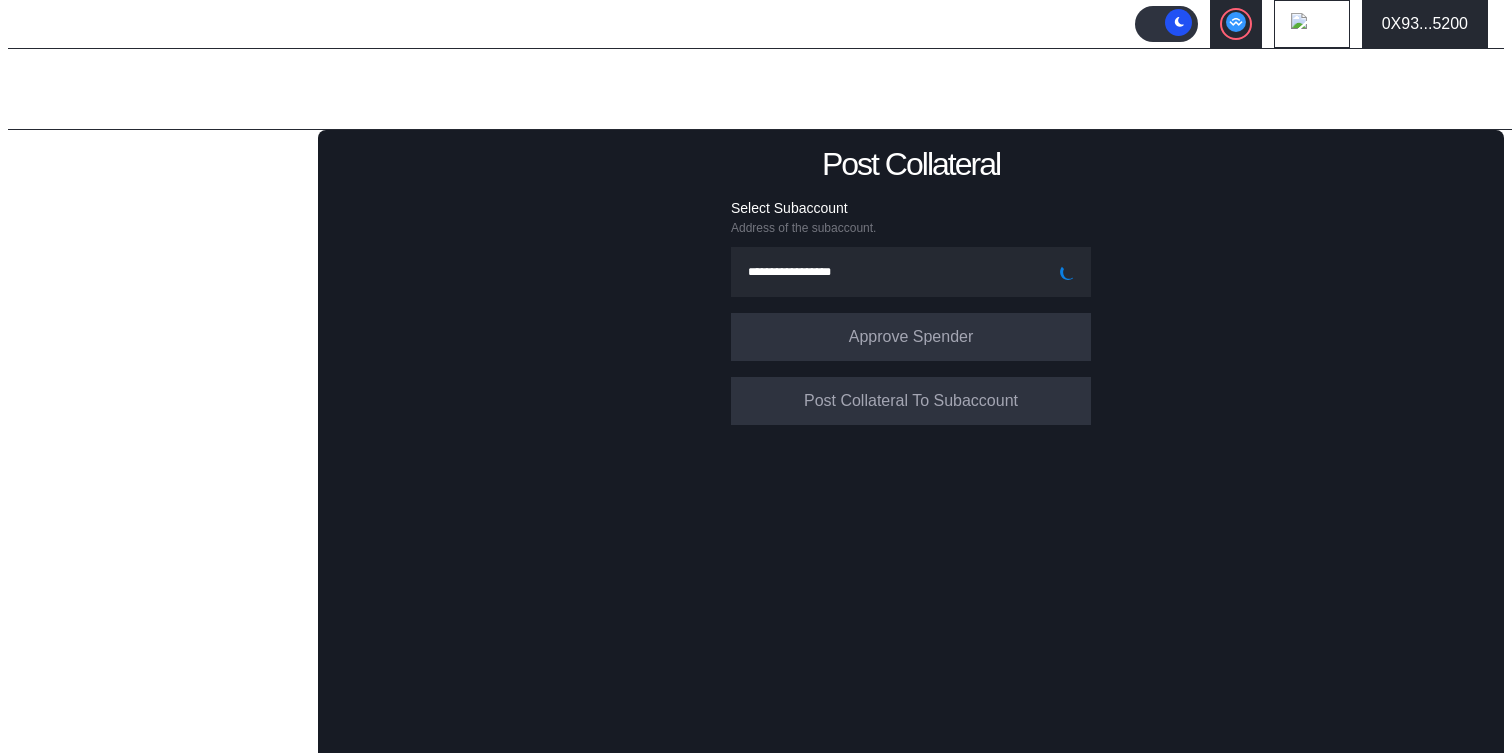 click on "Collateral" at bounding box center [69, 361] 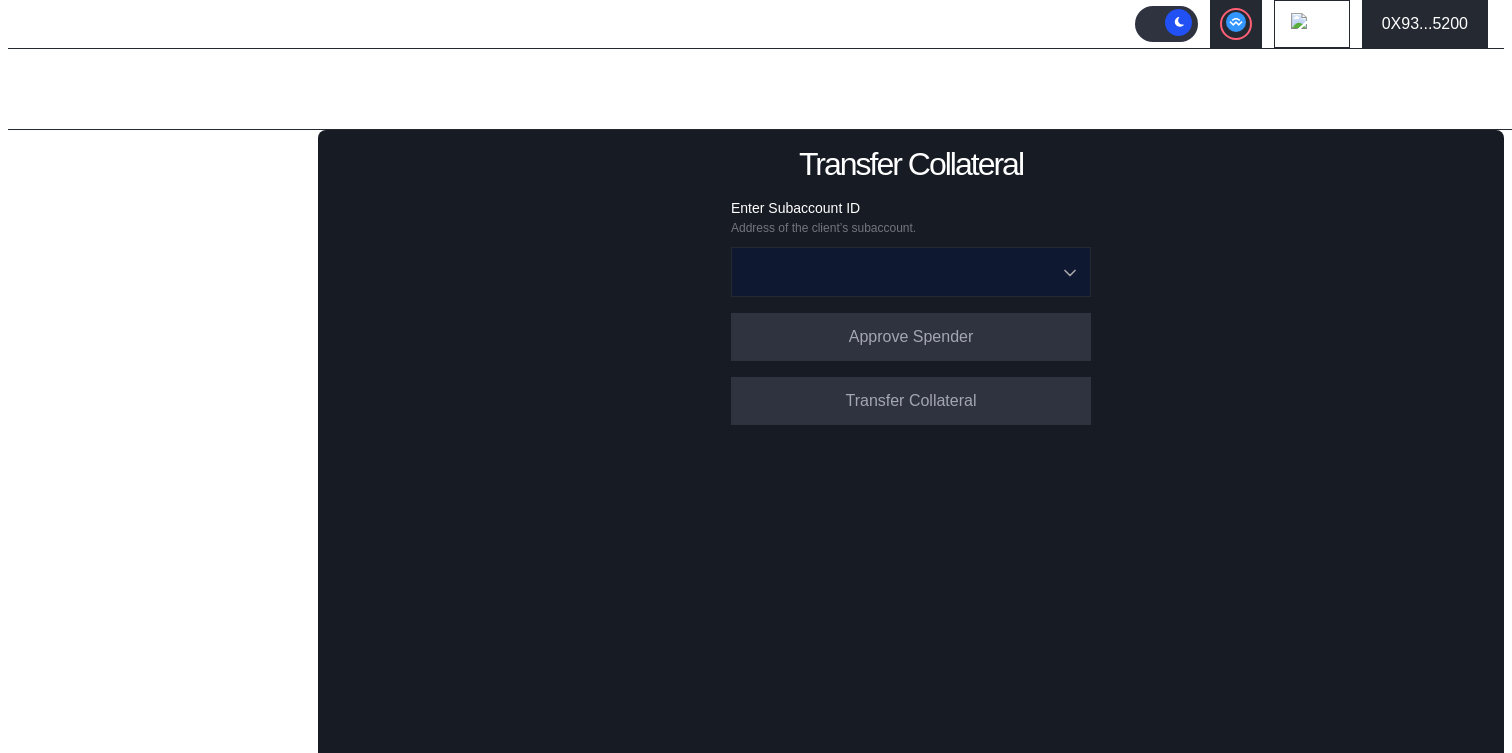 click at bounding box center [900, 272] 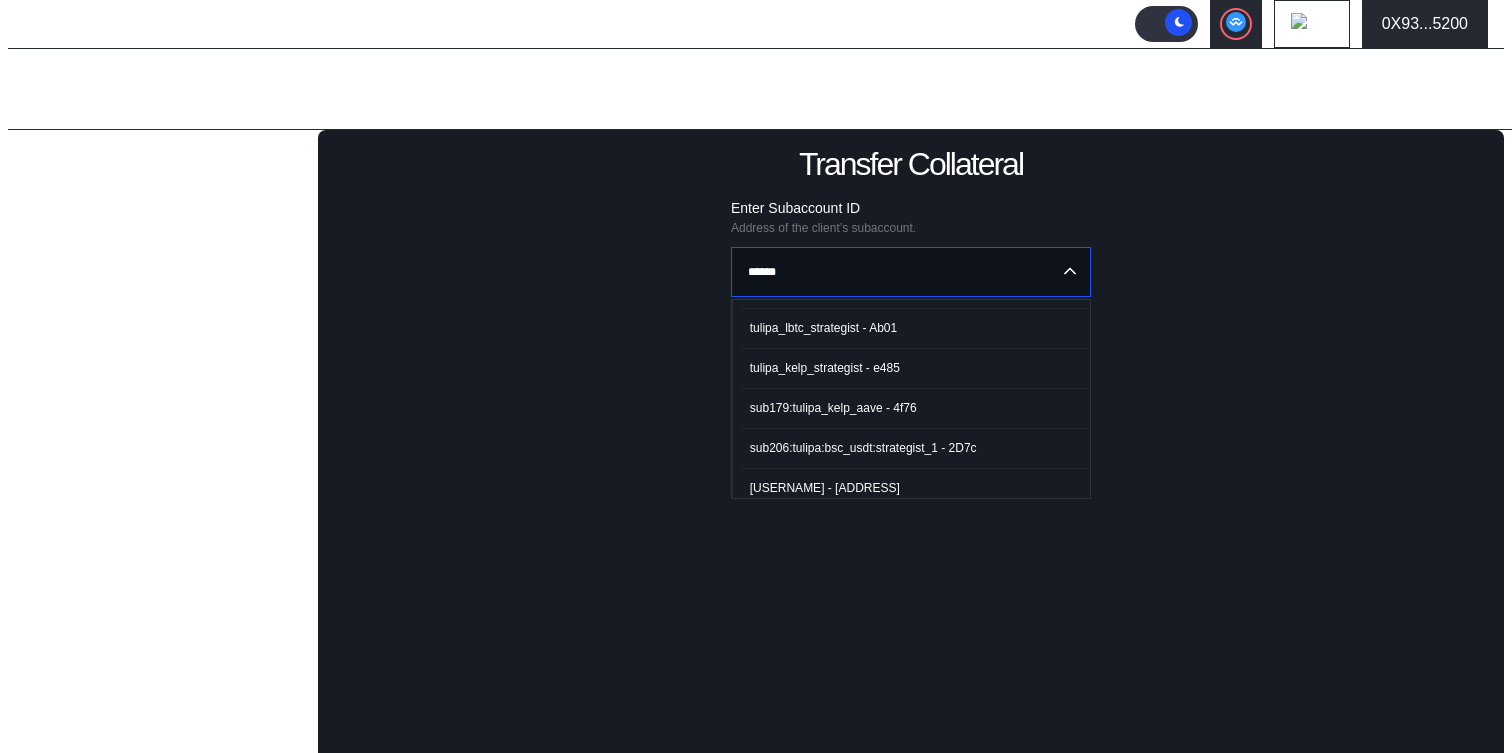 scroll, scrollTop: 75, scrollLeft: 0, axis: vertical 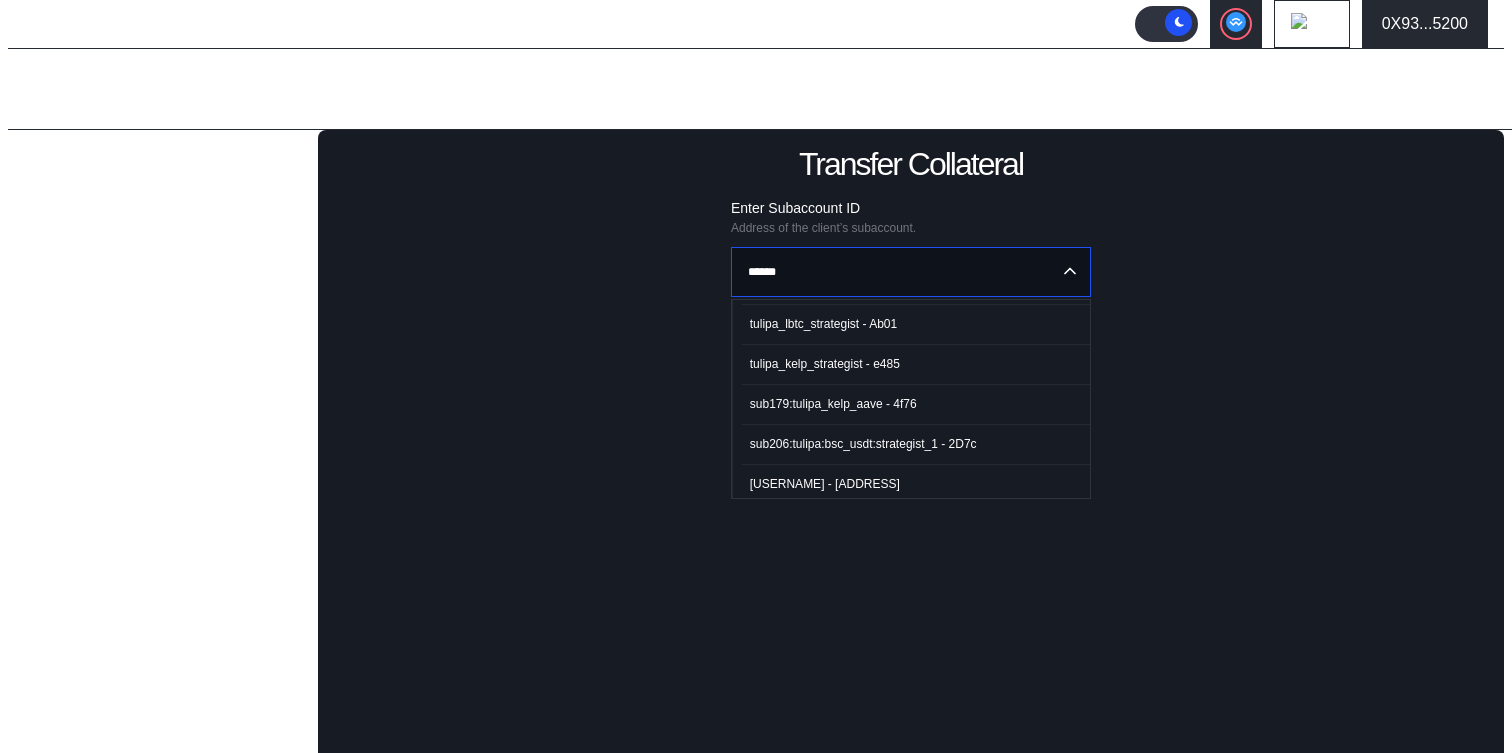 click on "tulipa_kelp_strategist - e485" at bounding box center [825, 364] 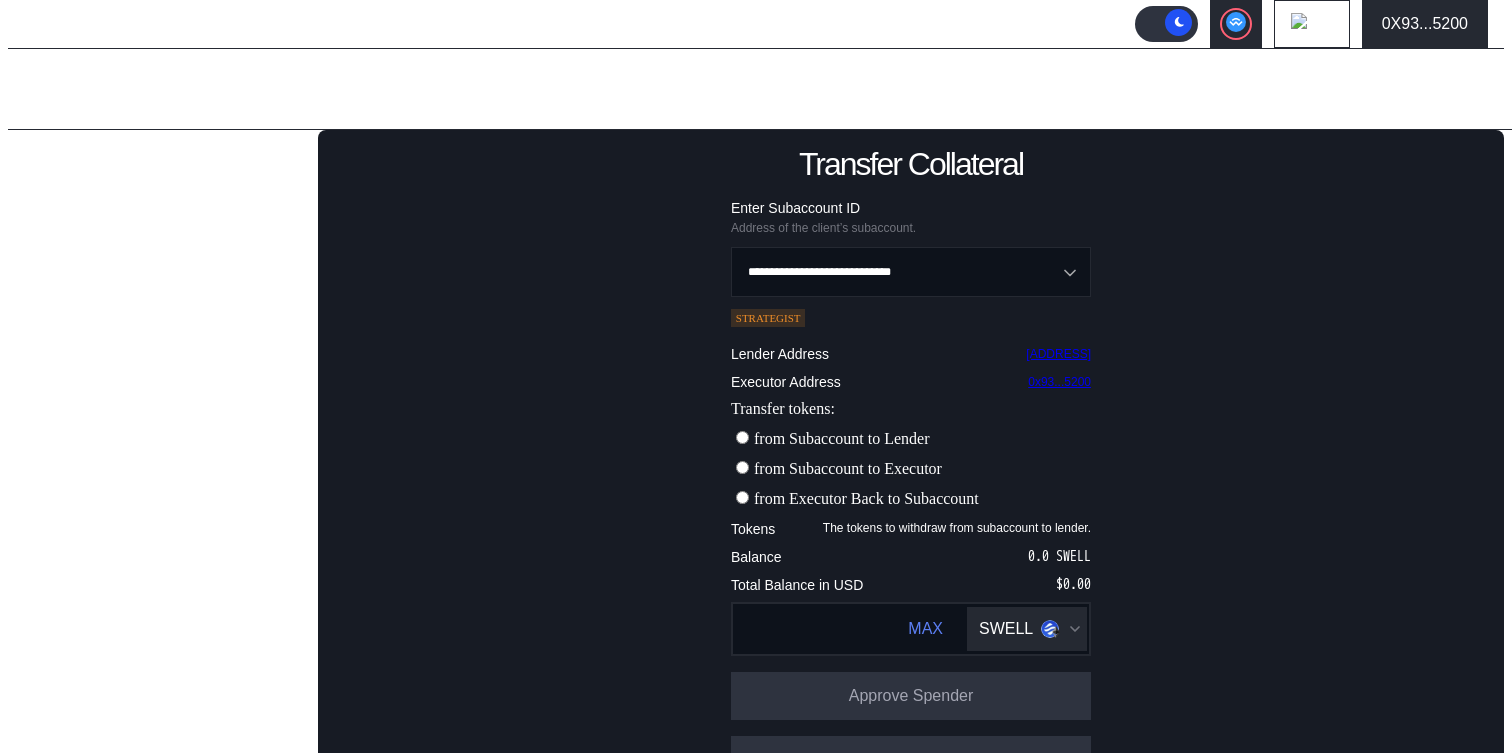 scroll, scrollTop: 179, scrollLeft: 0, axis: vertical 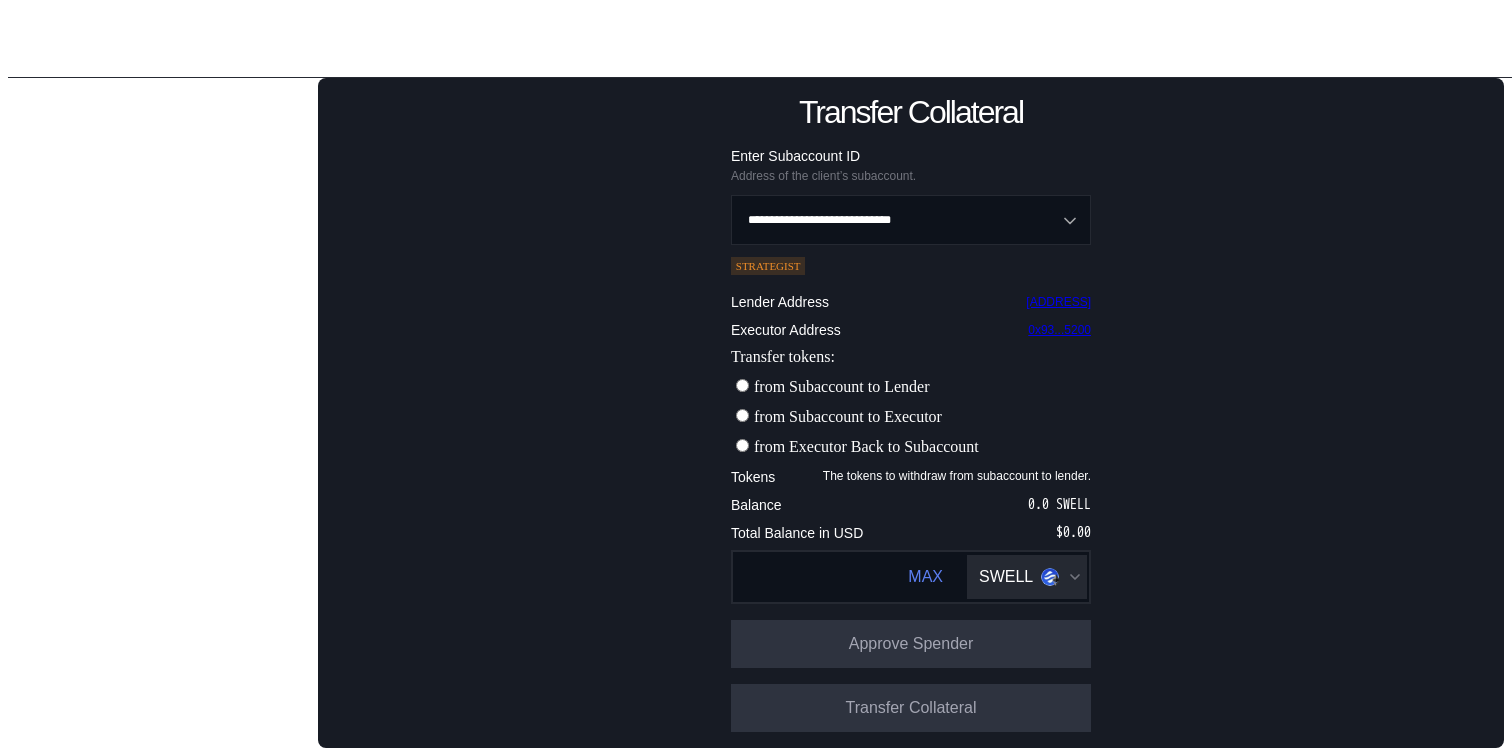 click on "from Subaccount to Executor" at bounding box center (848, 416) 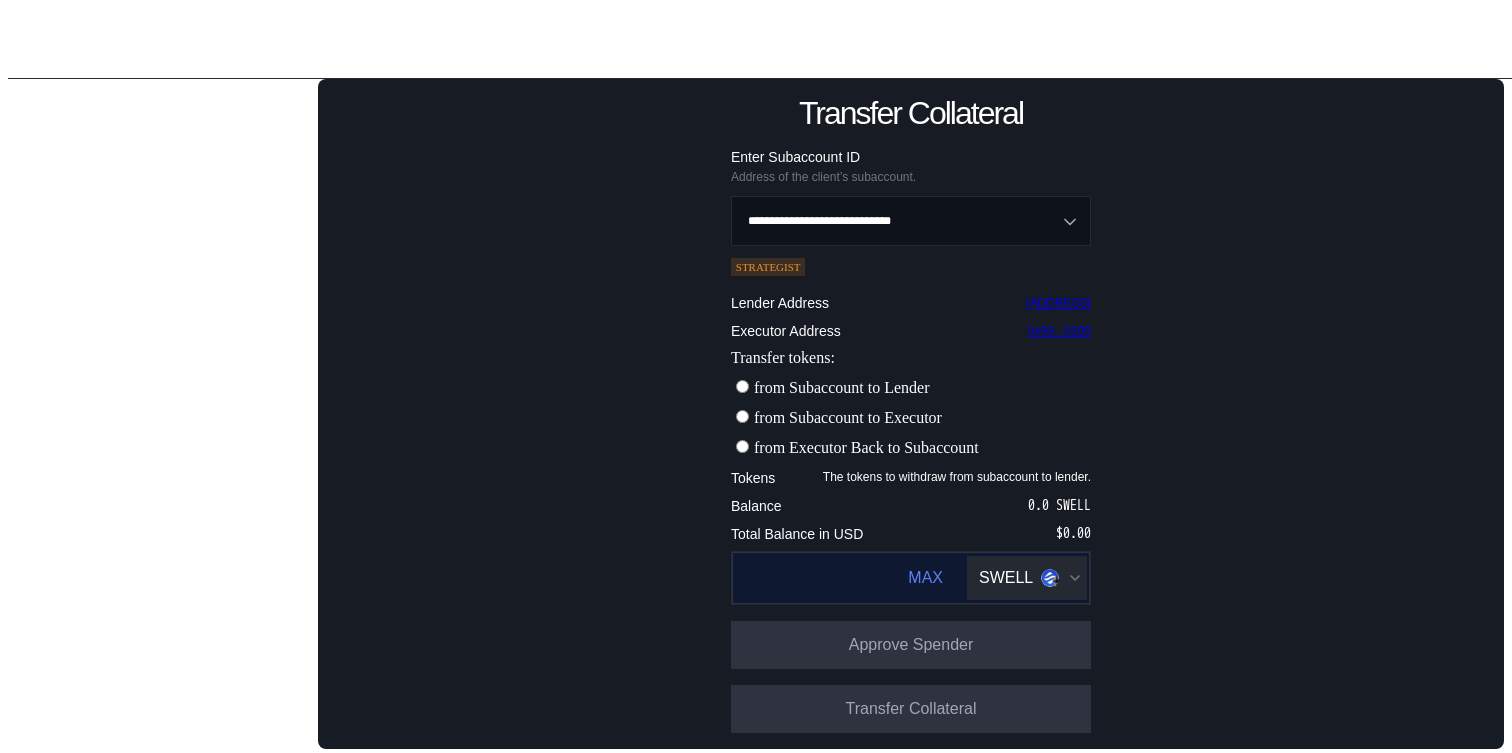 click on "SWELL" at bounding box center [1027, 578] 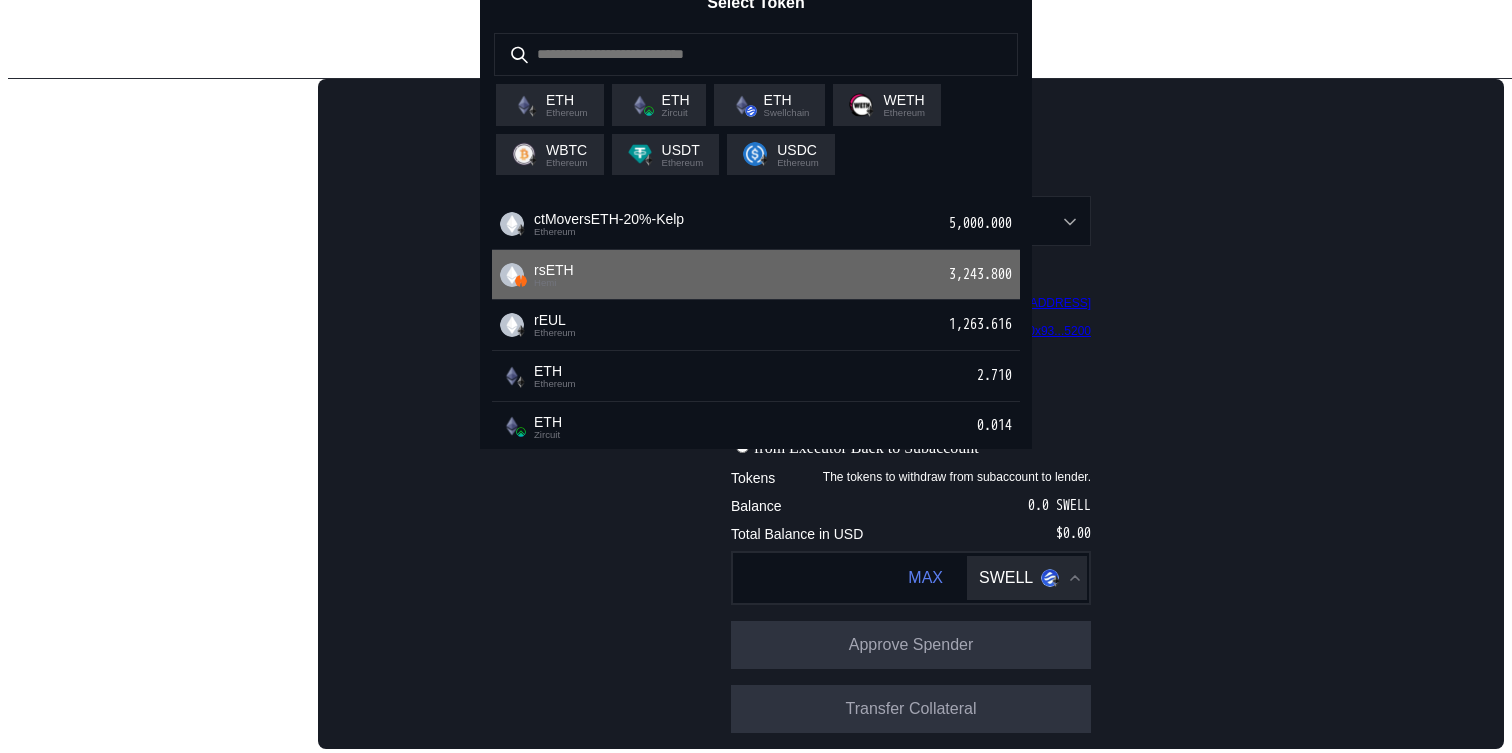 click on "rsETH Hemi 3,243.800" at bounding box center [756, 275] 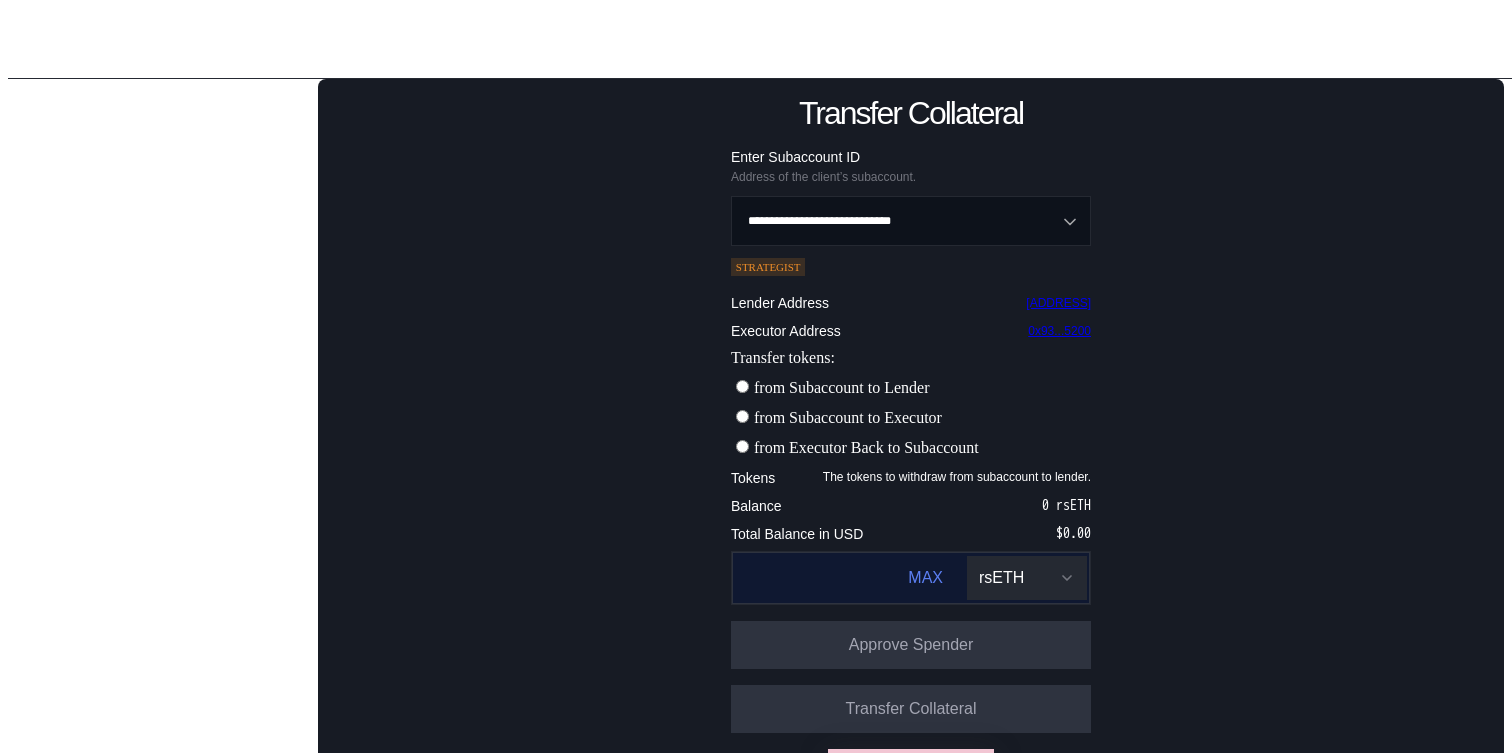 click on "MAX rsETH" at bounding box center (911, 578) 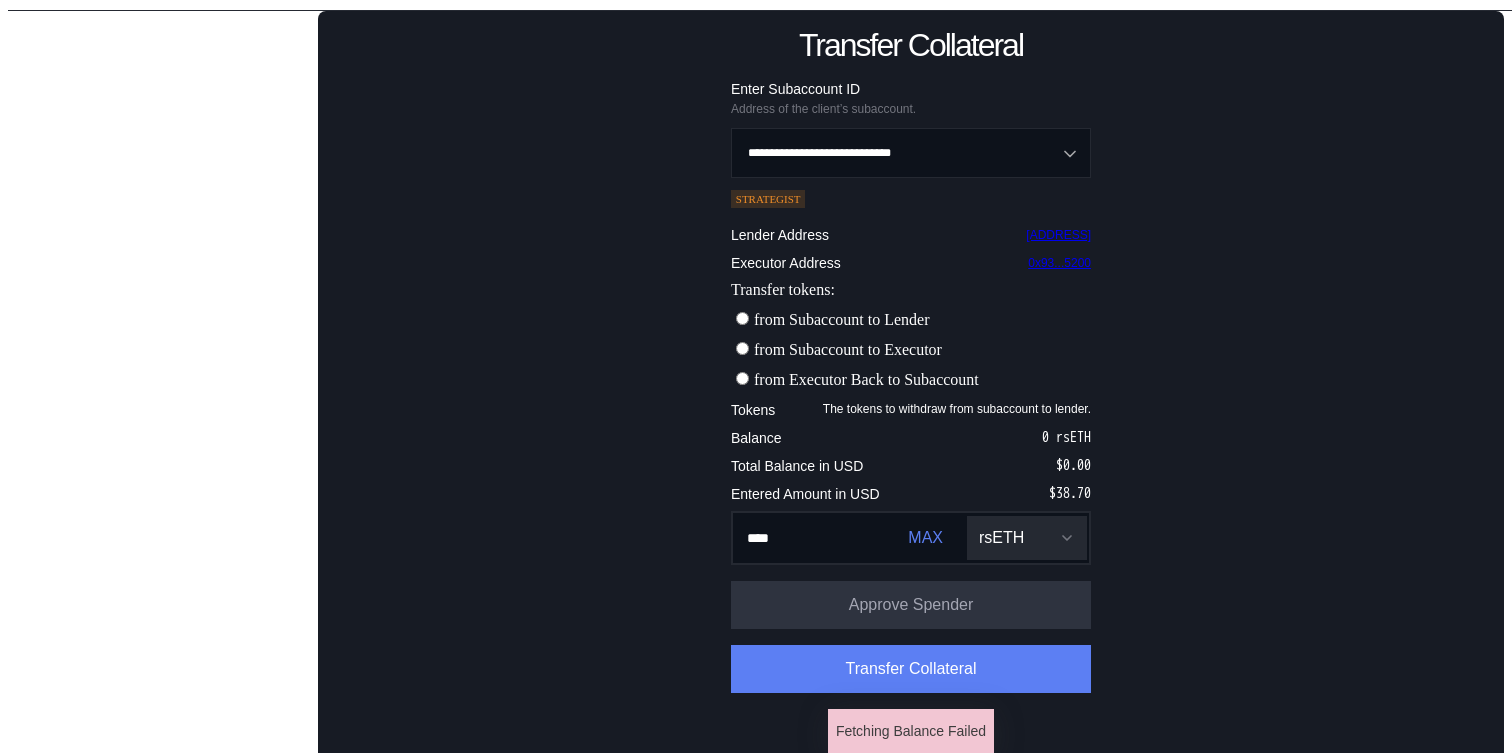 scroll, scrollTop: 267, scrollLeft: 0, axis: vertical 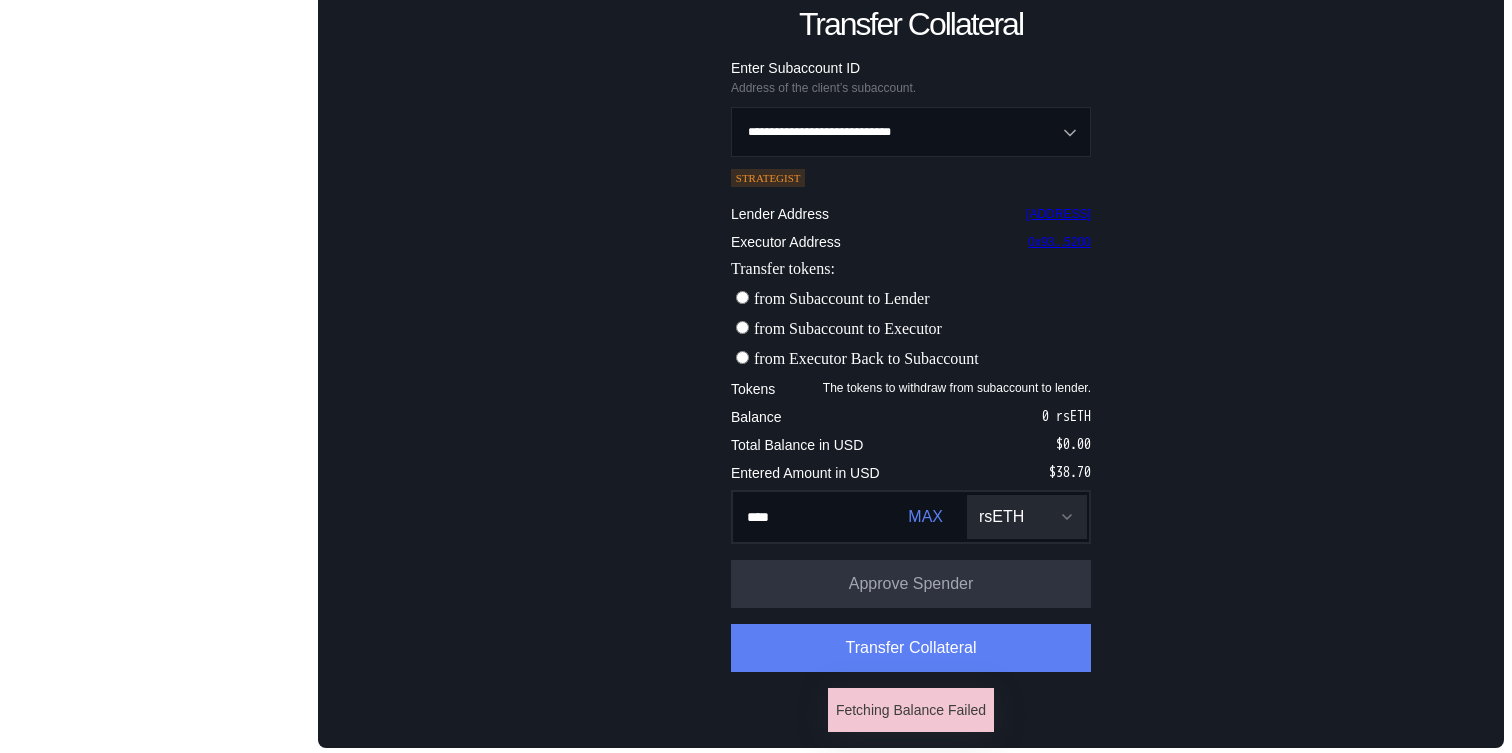 type on "****" 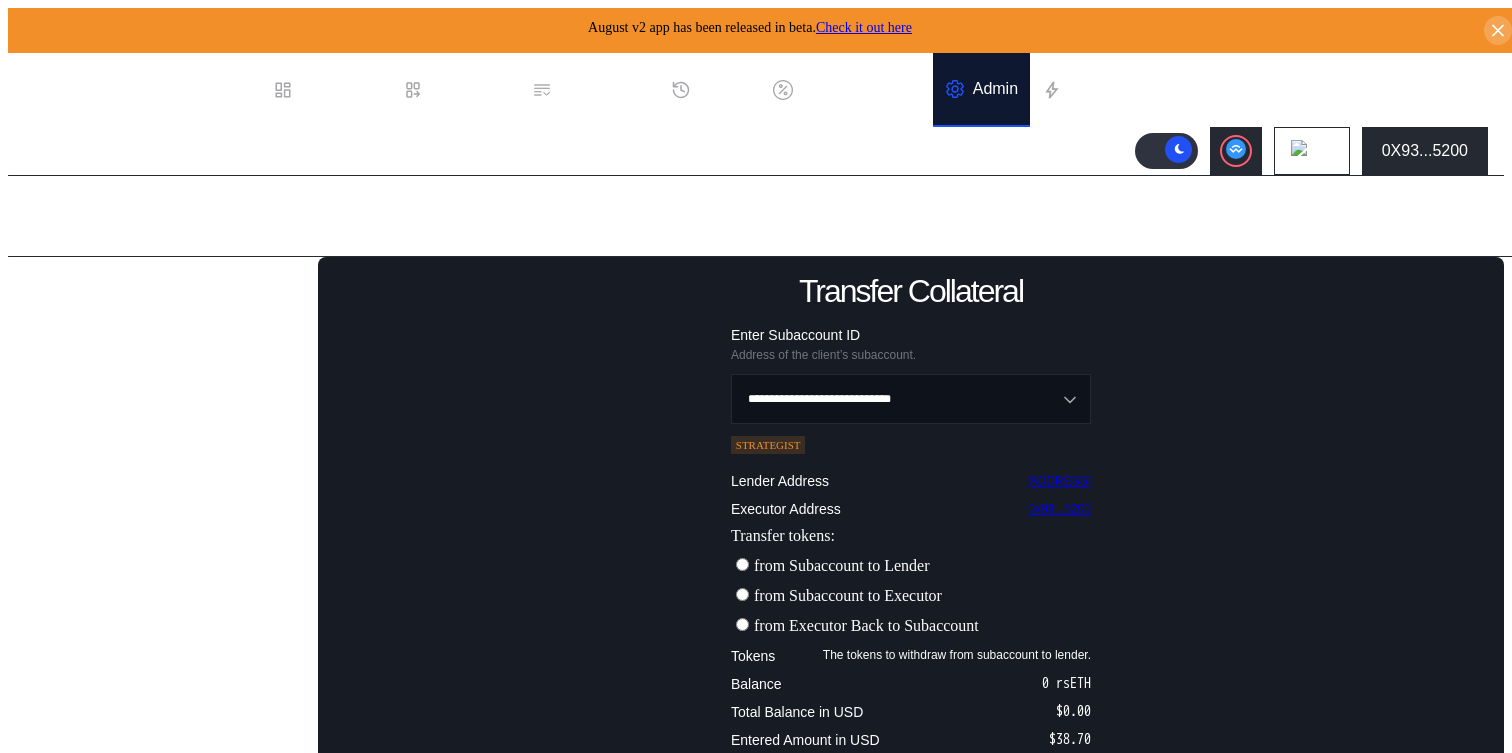 scroll, scrollTop: 267, scrollLeft: 0, axis: vertical 